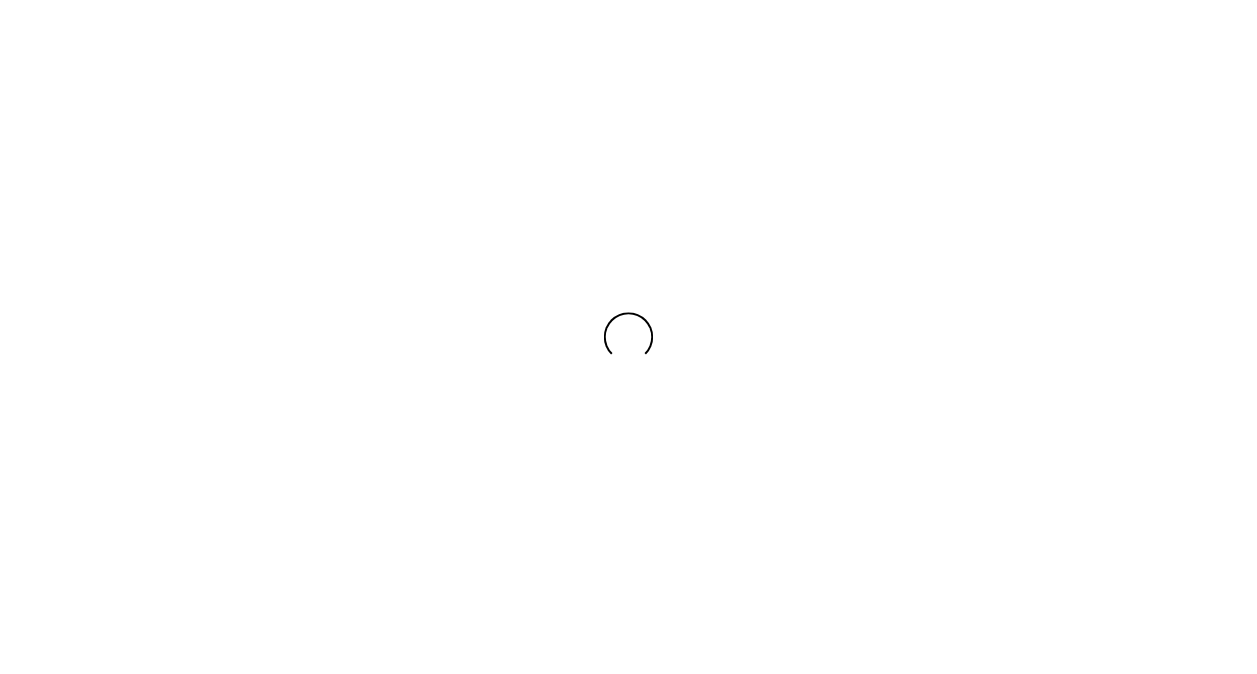 scroll, scrollTop: 0, scrollLeft: 0, axis: both 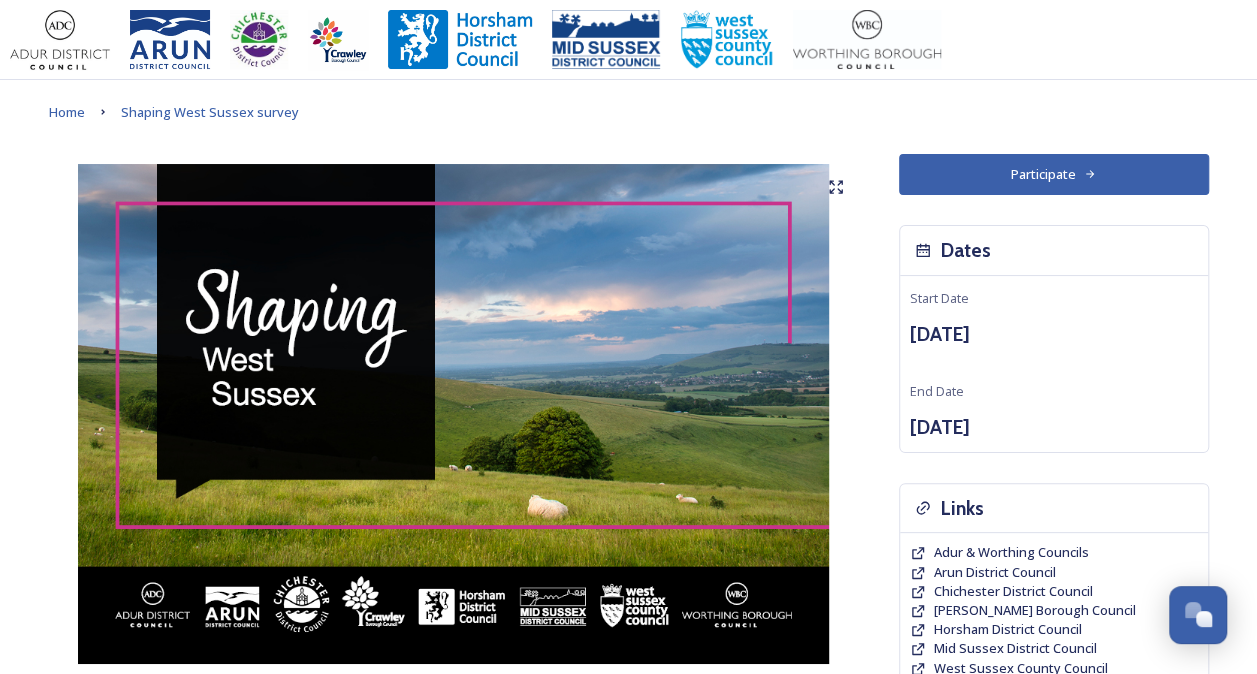 click on "Home Shaping West Sussex survey Shaping [GEOGRAPHIC_DATA] ﻿﻿﻿The future of local government in [GEOGRAPHIC_DATA] Your councils are changing Major changes are planned to councils across [GEOGRAPHIC_DATA] as part of the biggest shake-up of local government in more than 50 years. The Government has asked councils to explore how local government reorganisation could work in the area, with the aim of replacing the current county, district and borough councils with a new unitary council or councils responsible for all local services. Residents, businesses and community groups across the county are invited to share their views about where they live or work, the council services they use, as well as their thoughts about how their council could be structured in the future.  Scroll down and click the links to find out more about what is changing and why and how you can  have your say . Our survey will be open until 11.59pm [DATE][DATE] .   Background to Local Government Reorganisation   Progress so far" at bounding box center (628, 1076) 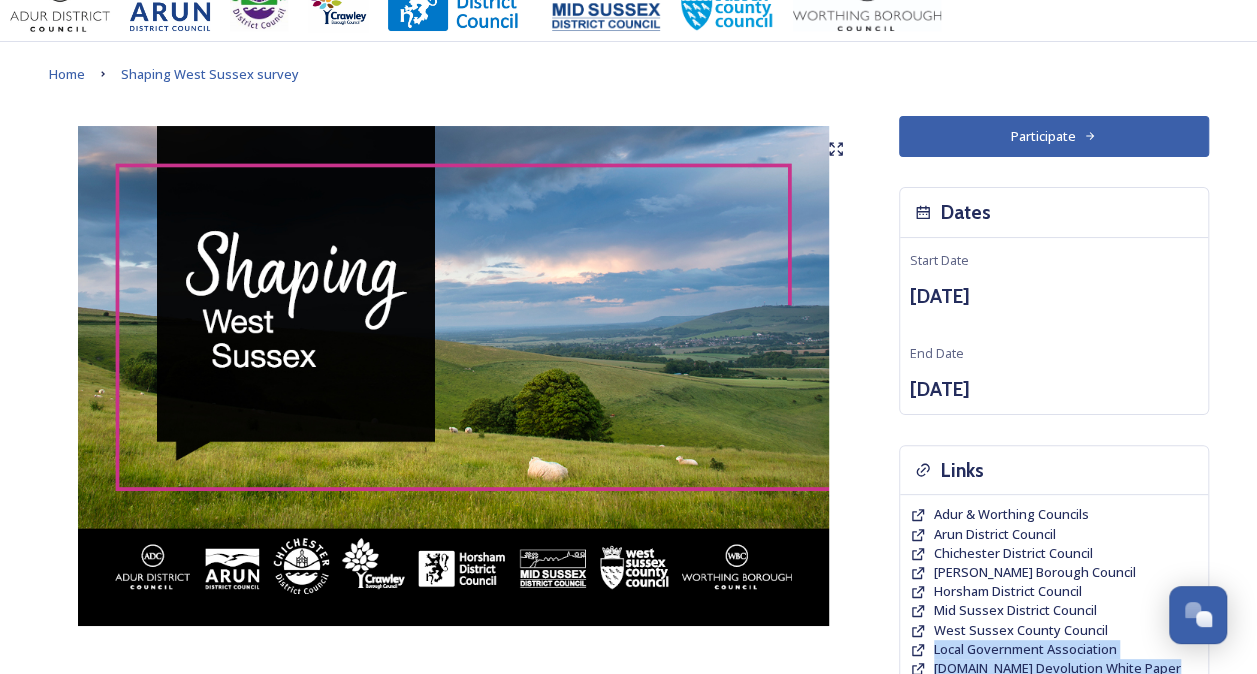 drag, startPoint x: 1252, startPoint y: 665, endPoint x: 1264, endPoint y: 659, distance: 13.416408 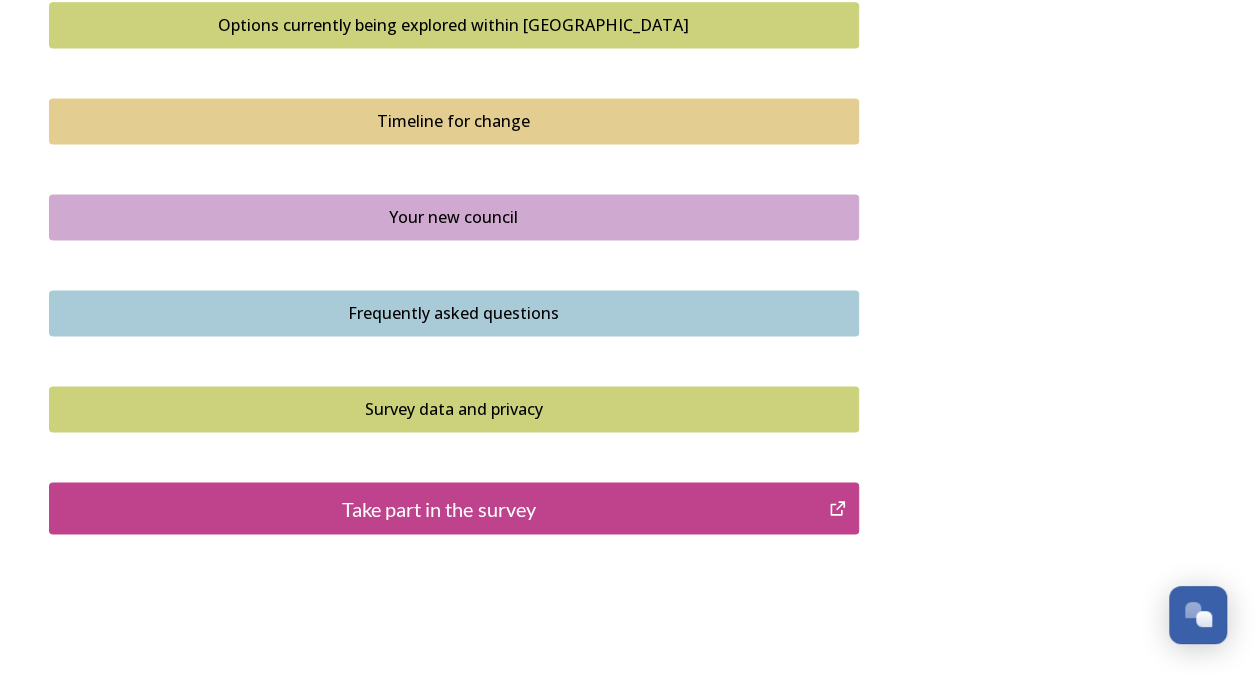 scroll, scrollTop: 1412, scrollLeft: 0, axis: vertical 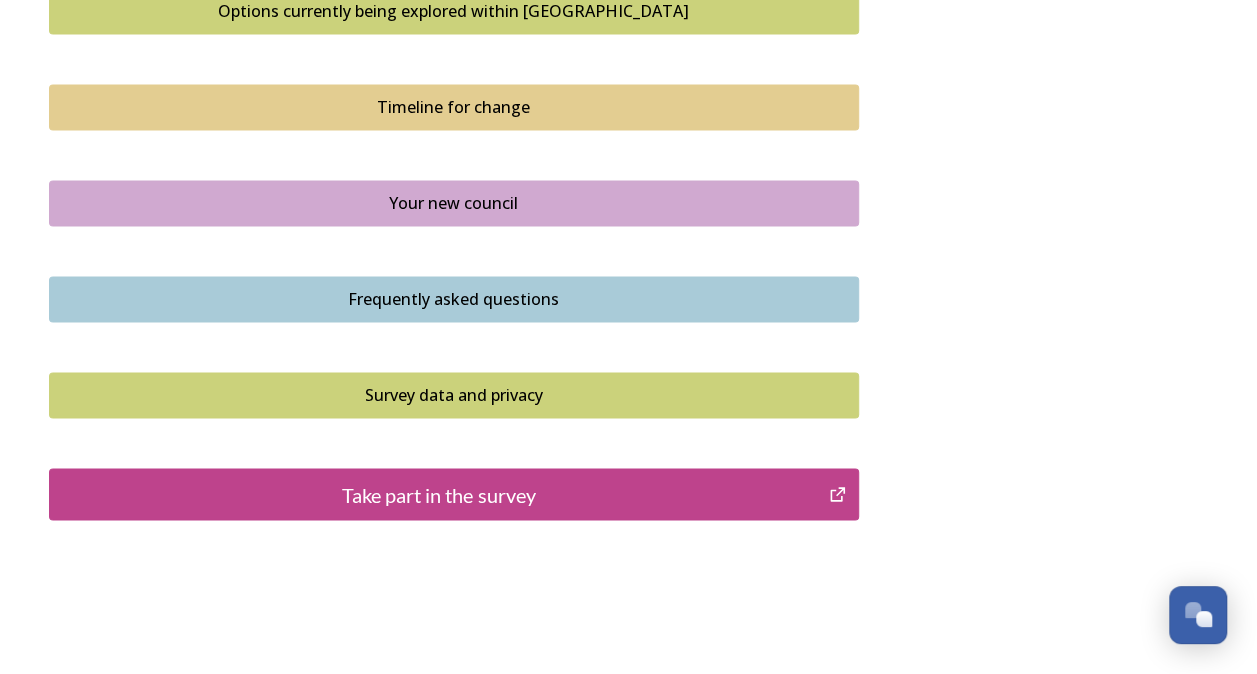 click on "Options currently being explored within [GEOGRAPHIC_DATA]" at bounding box center (454, 11) 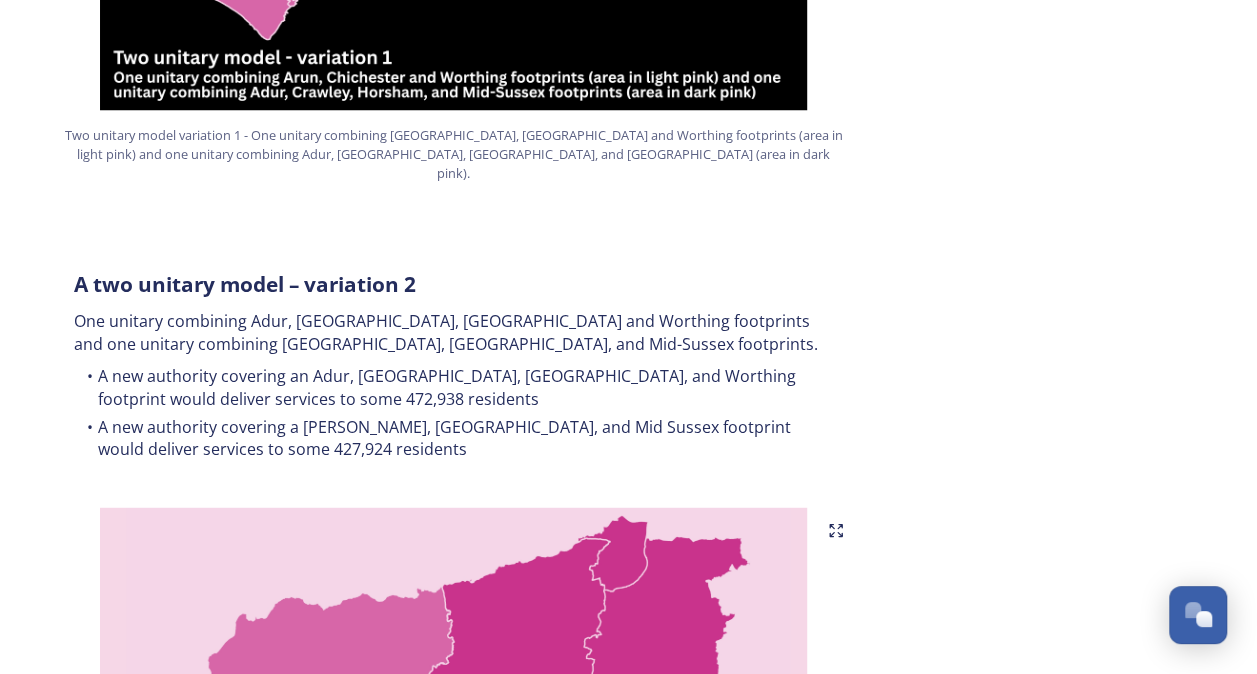 scroll, scrollTop: 1786, scrollLeft: 0, axis: vertical 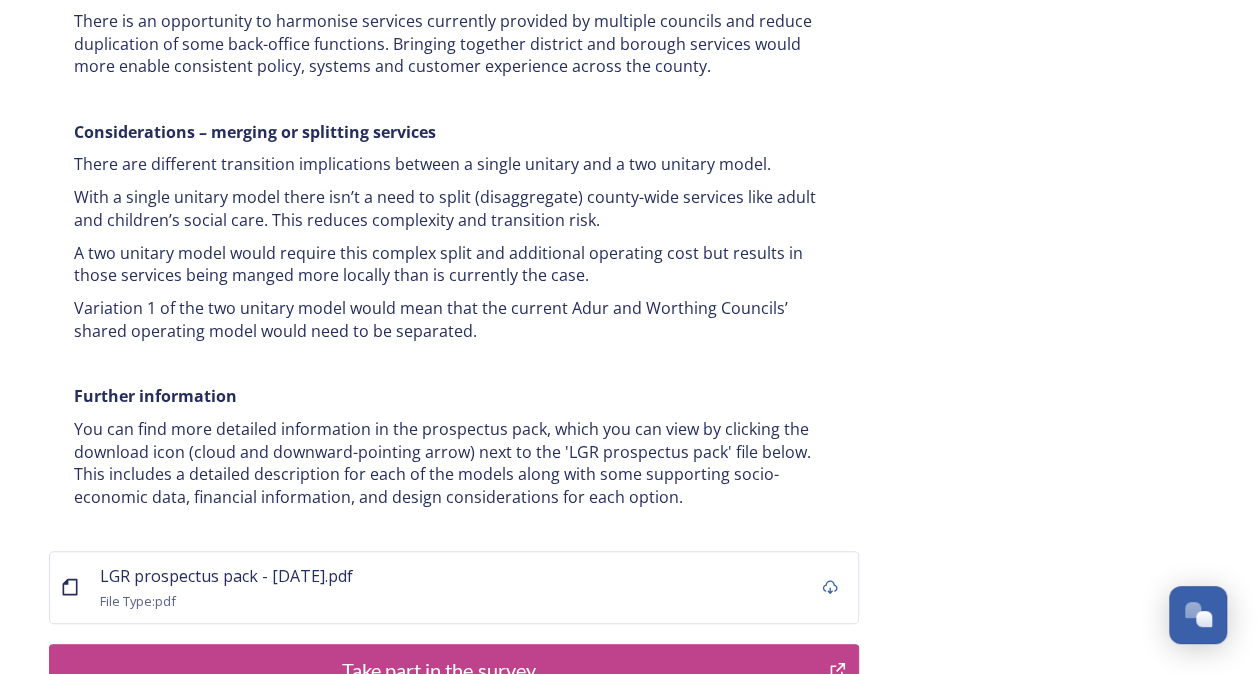 click on "Take part in the survey" at bounding box center [439, 670] 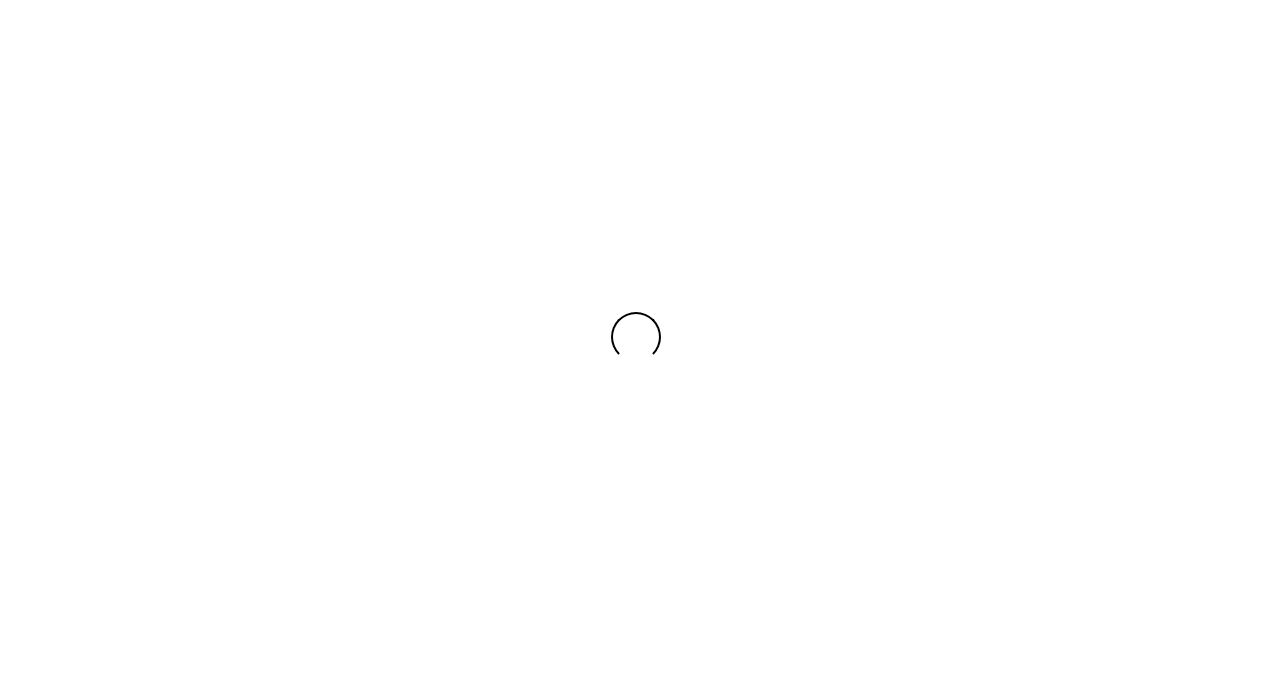 scroll, scrollTop: 0, scrollLeft: 0, axis: both 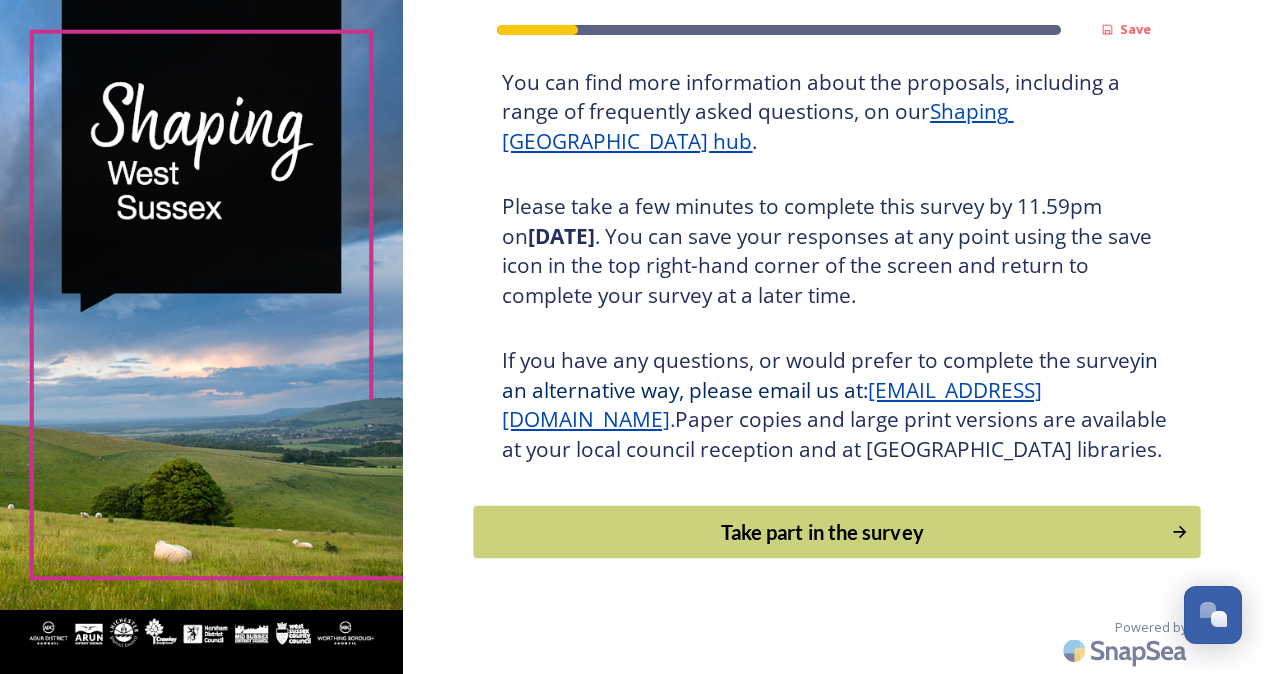 click on "Take part in the survey" at bounding box center [823, 532] 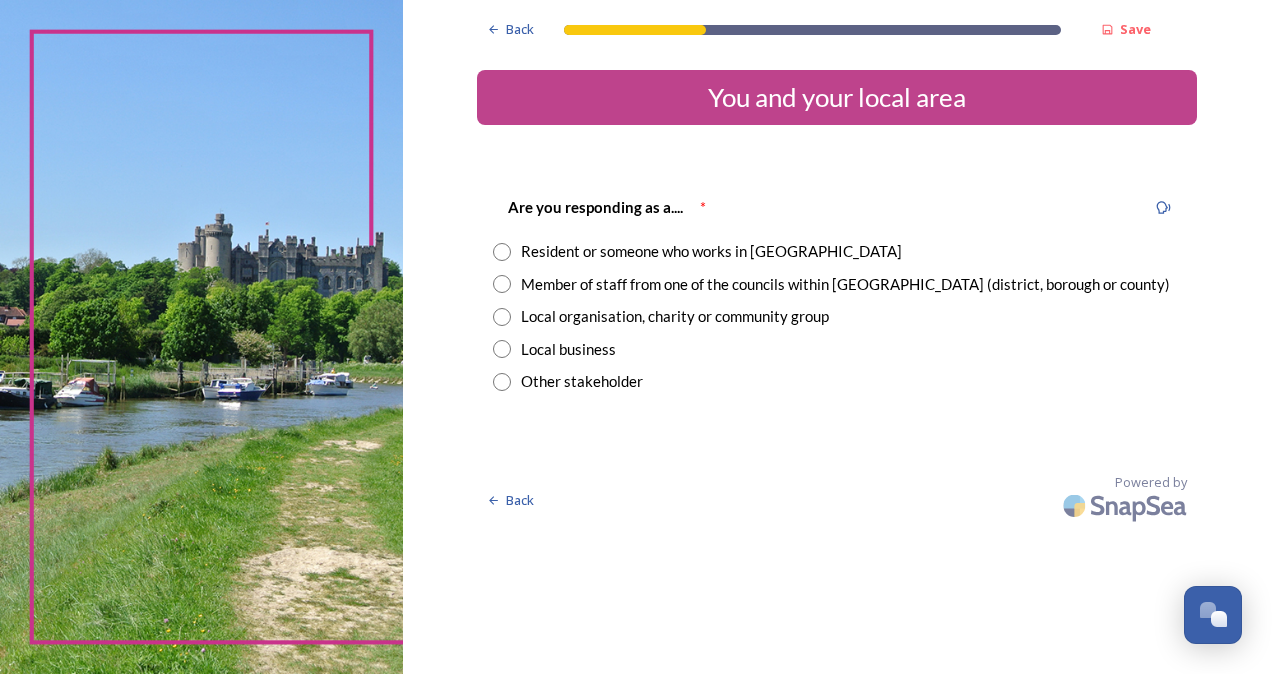 click on "Member of staff from one of the councils within West Sussex (district, borough or county)" at bounding box center [845, 284] 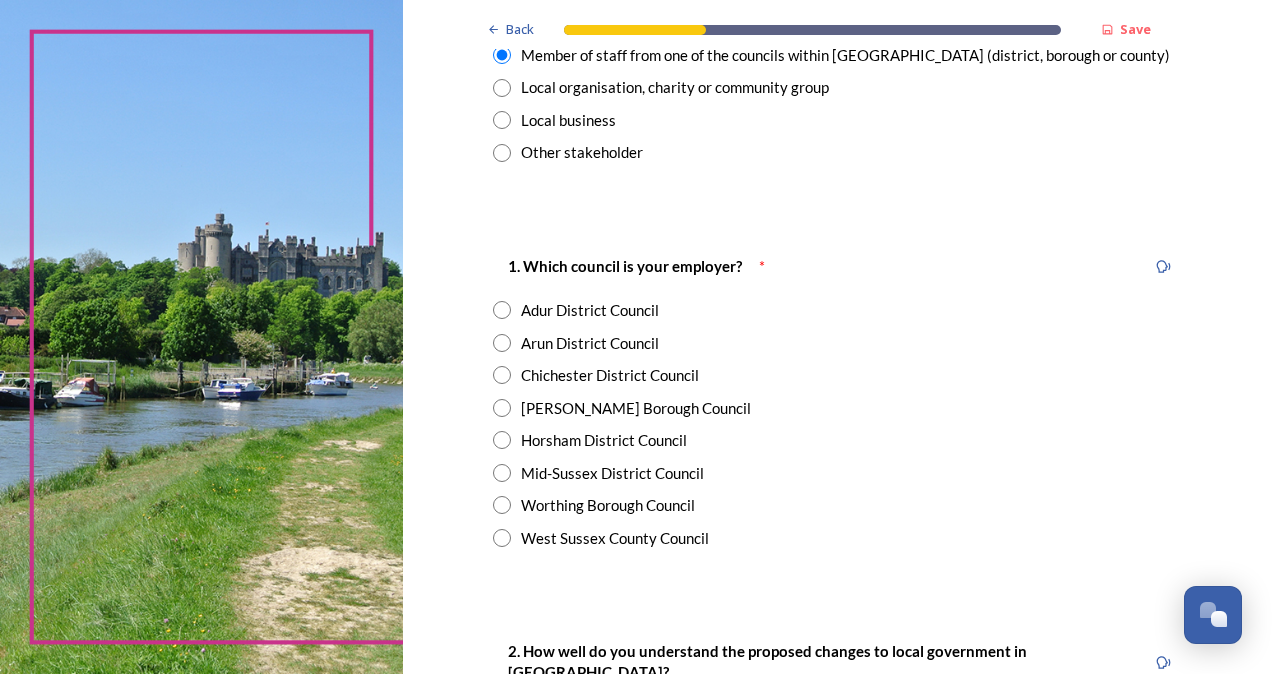 scroll, scrollTop: 240, scrollLeft: 0, axis: vertical 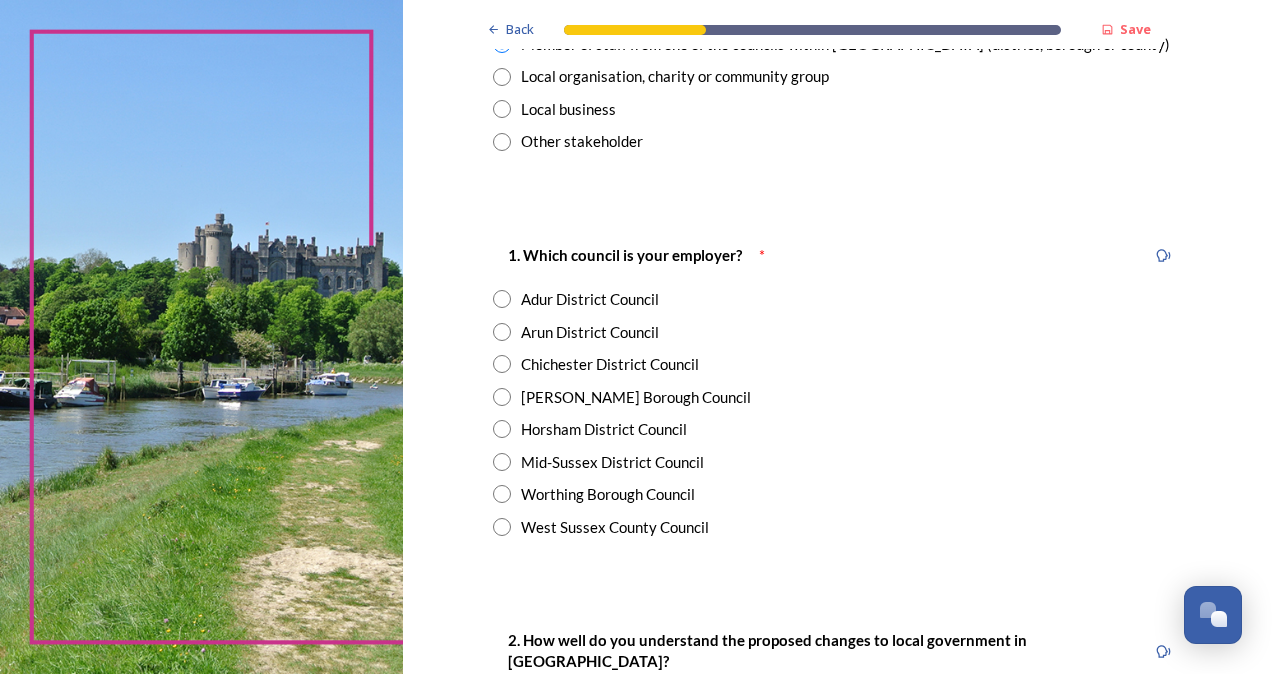 click on "[PERSON_NAME] Borough Council" at bounding box center [636, 397] 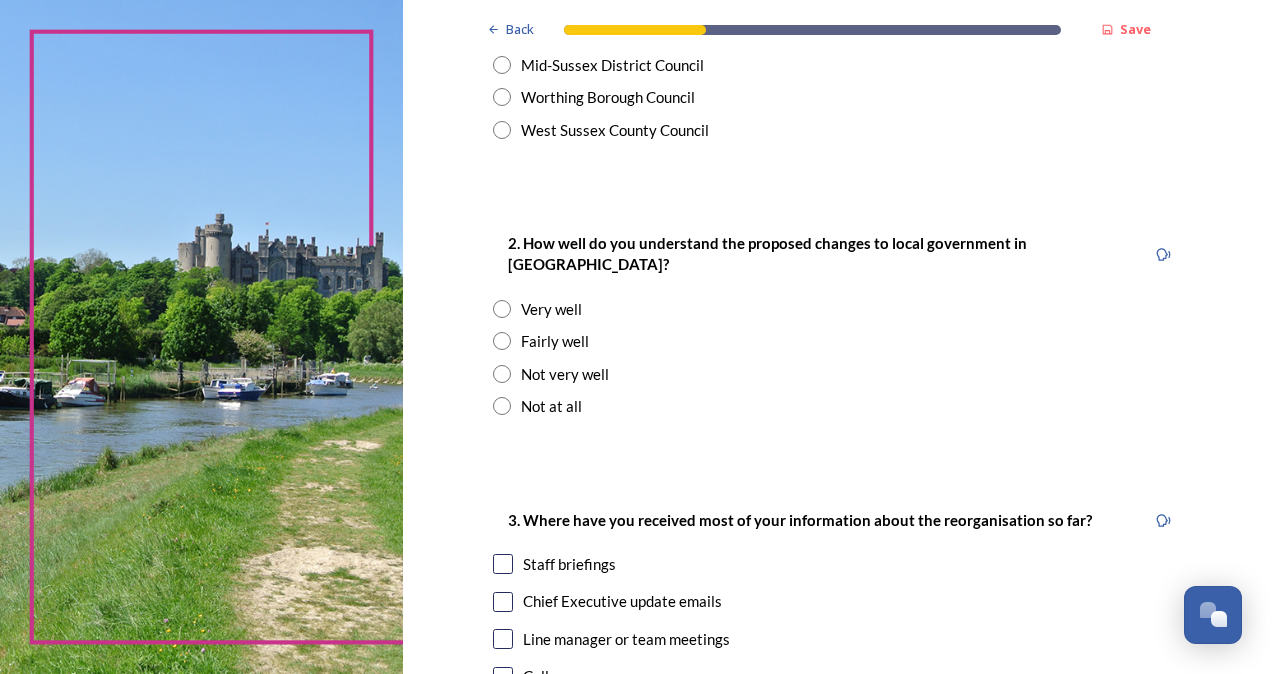 scroll, scrollTop: 640, scrollLeft: 0, axis: vertical 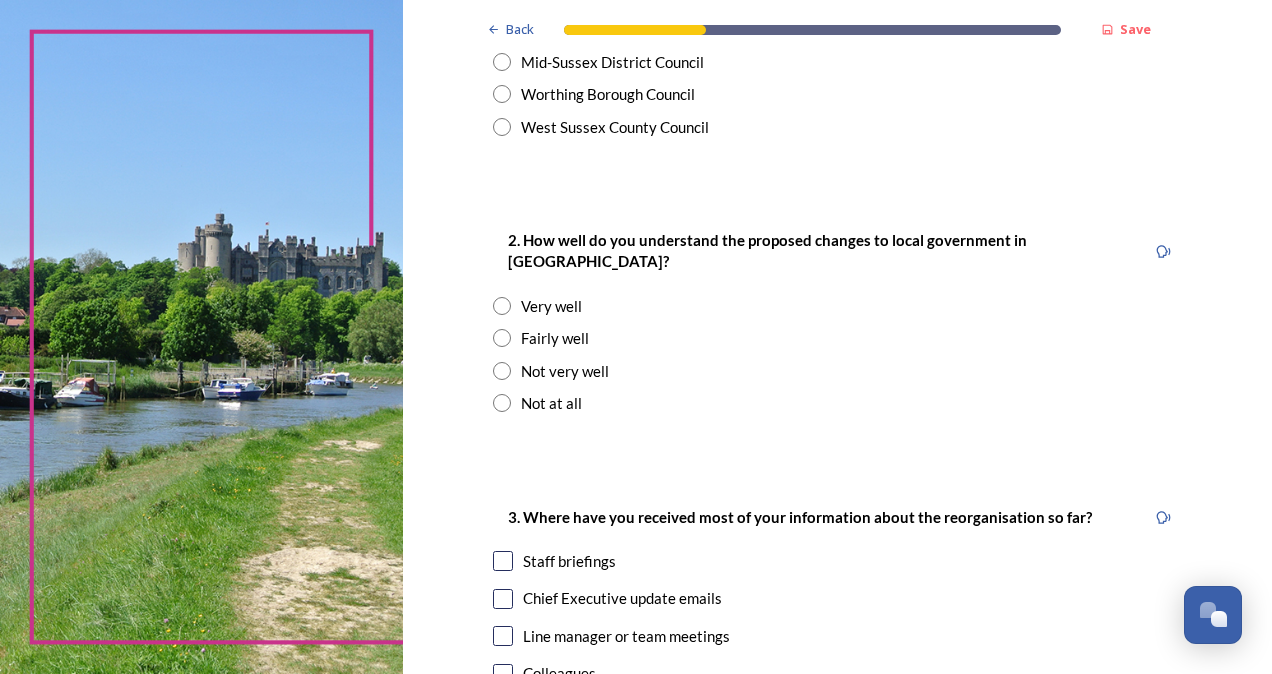 click on "Fairly well" at bounding box center [555, 338] 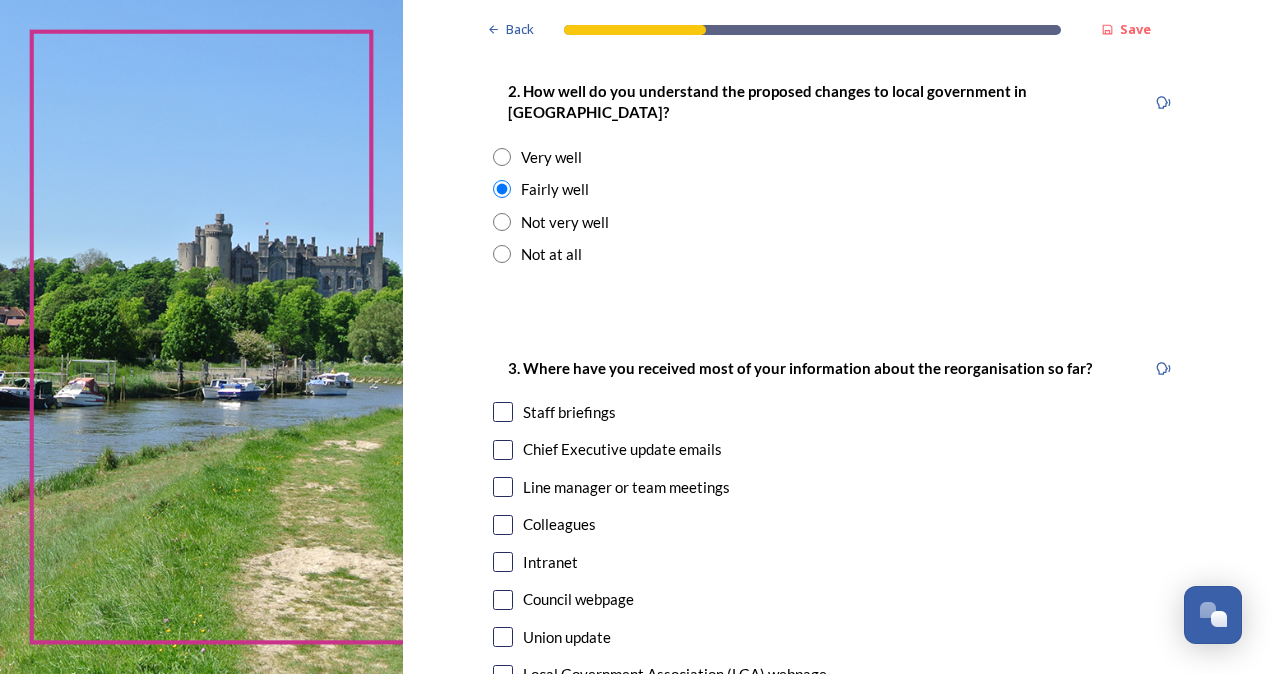 scroll, scrollTop: 840, scrollLeft: 0, axis: vertical 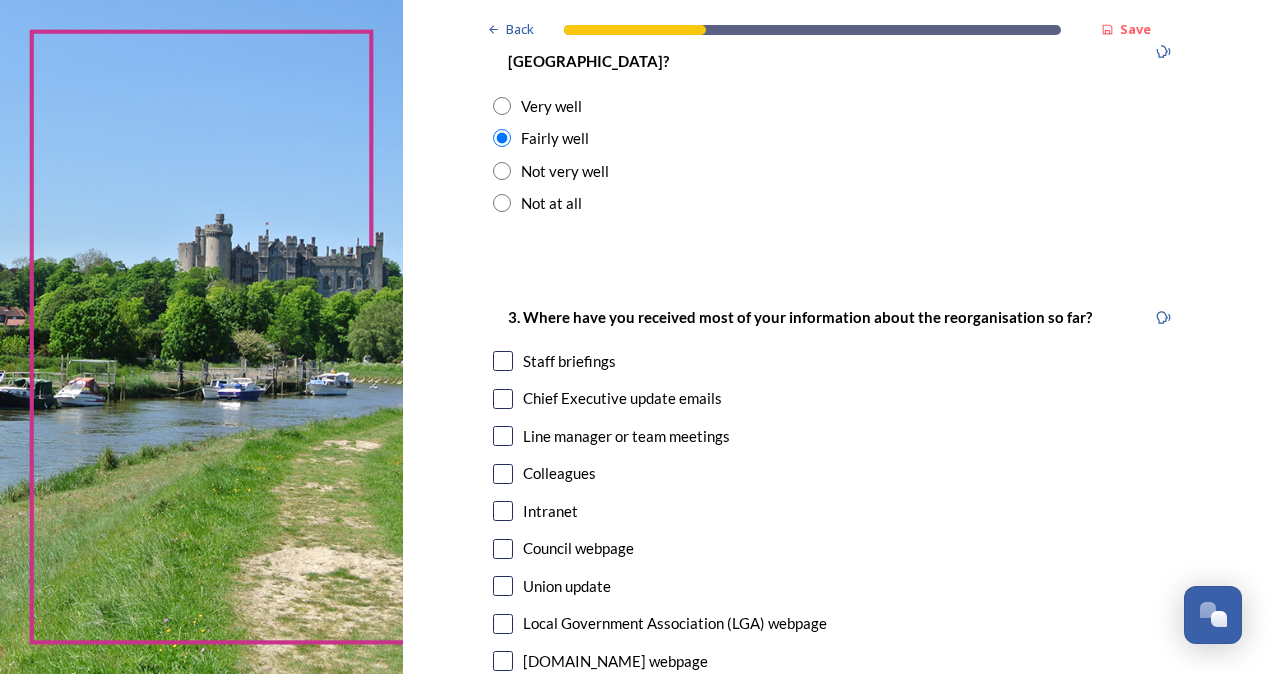 click on "Chief Executive update emails" at bounding box center (622, 398) 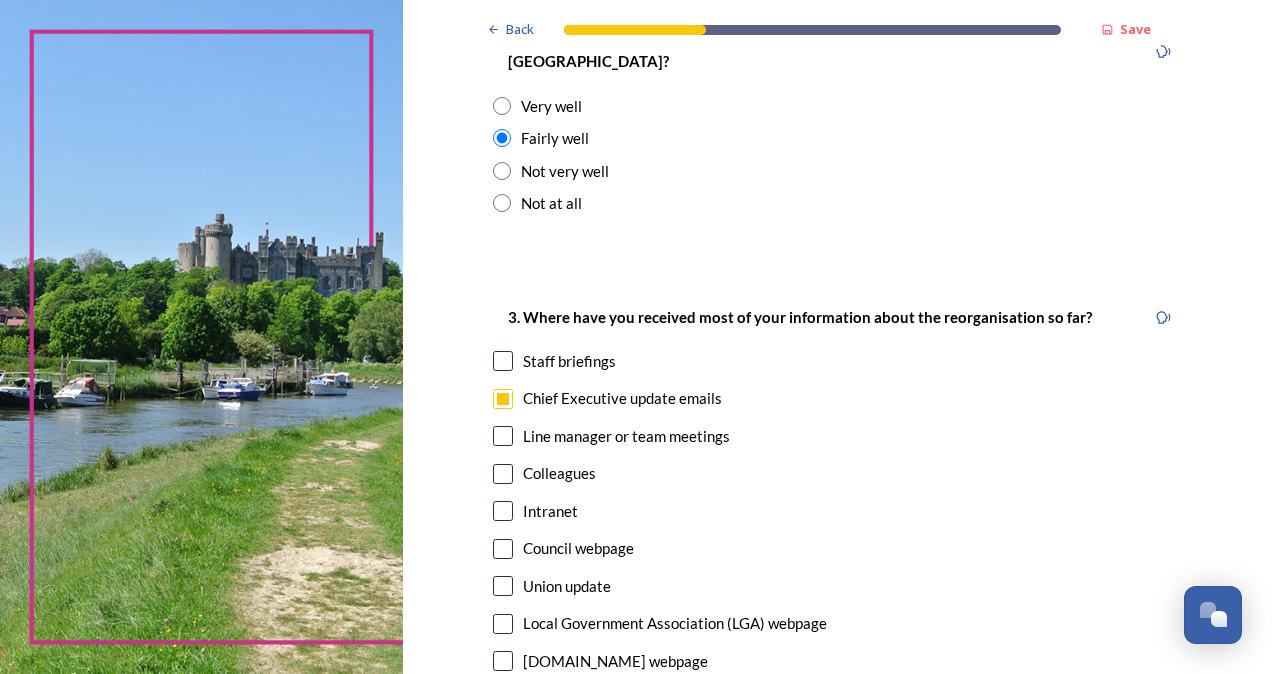 checkbox on "true" 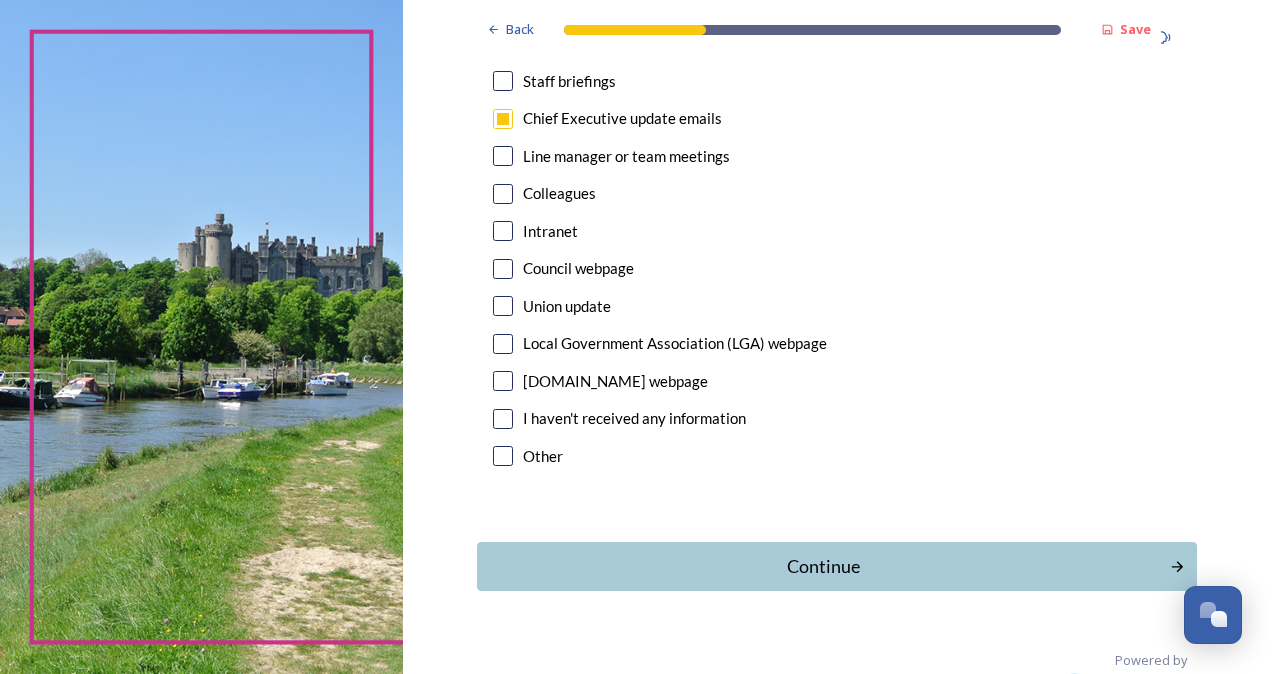 scroll, scrollTop: 1131, scrollLeft: 0, axis: vertical 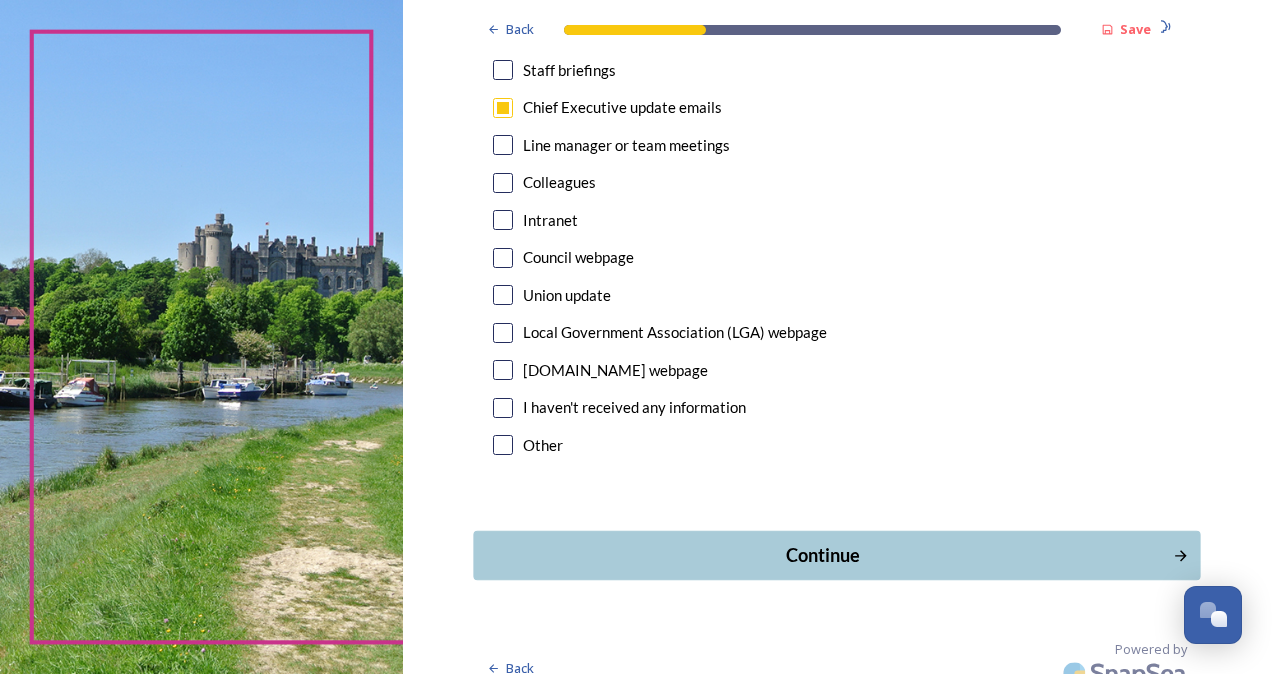 click on "Continue" at bounding box center (837, 555) 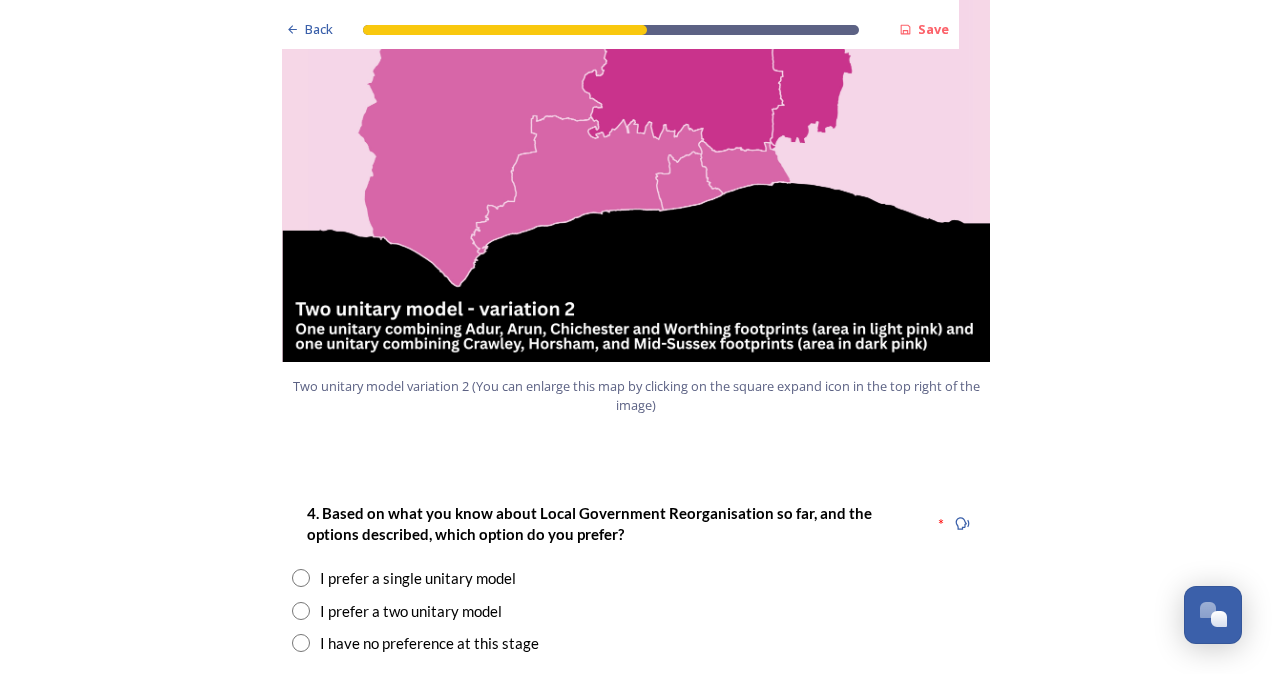 scroll, scrollTop: 2320, scrollLeft: 0, axis: vertical 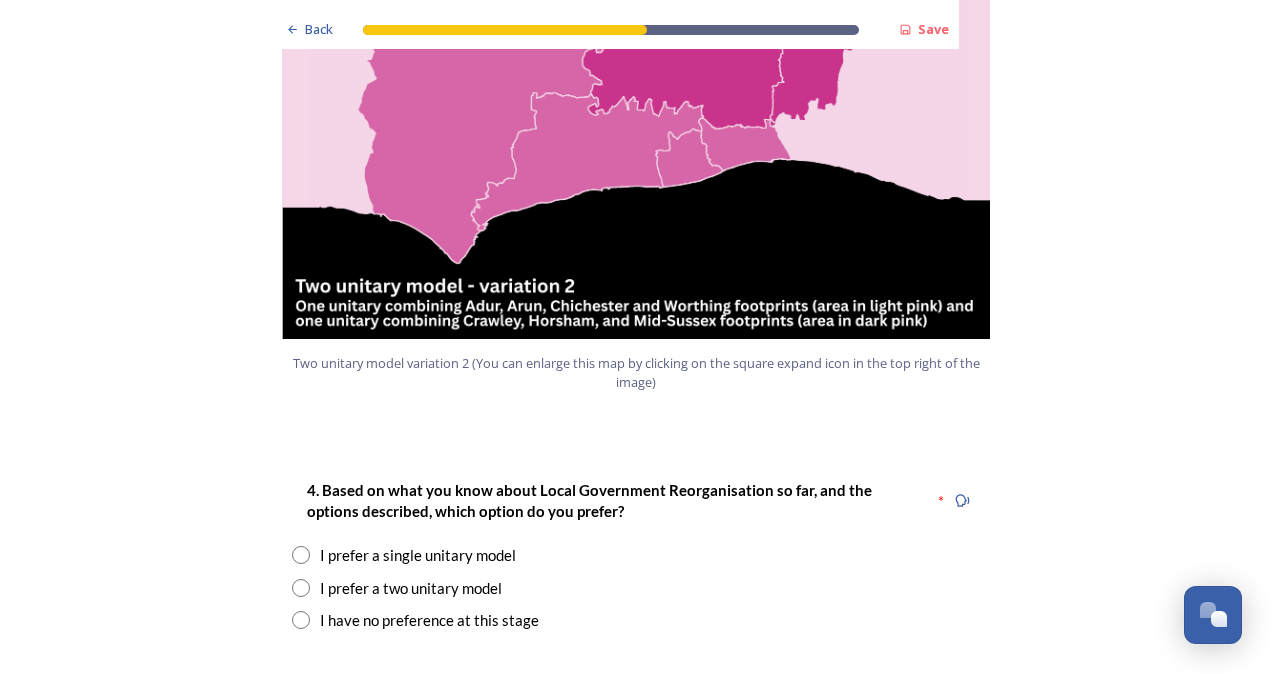 click on "I prefer a two unitary model" at bounding box center (411, 588) 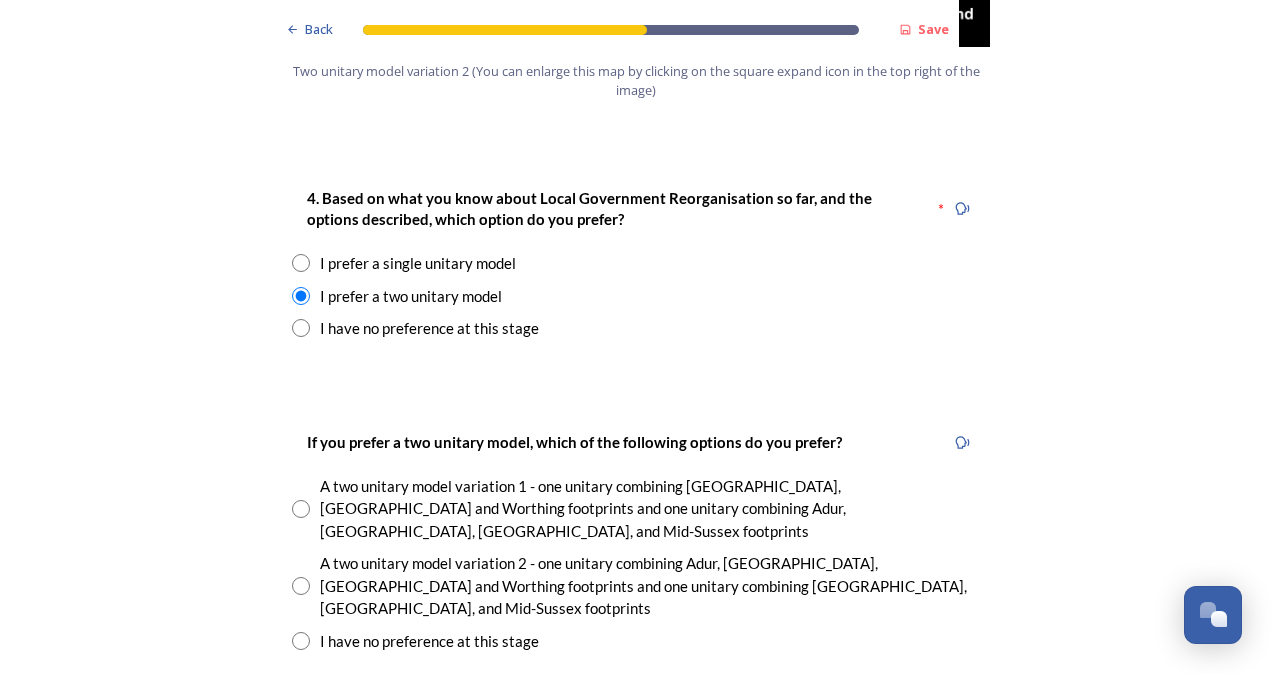 scroll, scrollTop: 2640, scrollLeft: 0, axis: vertical 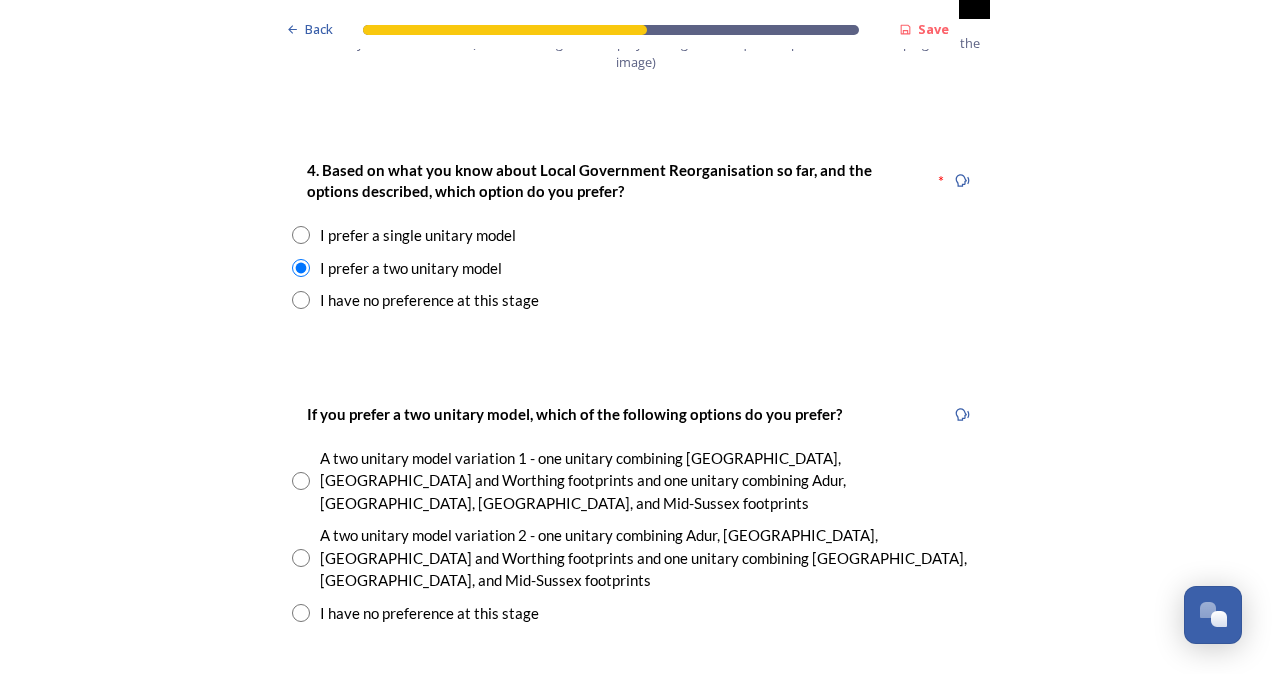 click on "A two unitary model variation 2 - one unitary combining Adur, Arun, Chichester and Worthing footprints and one unitary combining Crawley, Horsham, and Mid-Sussex footprints" at bounding box center (650, 558) 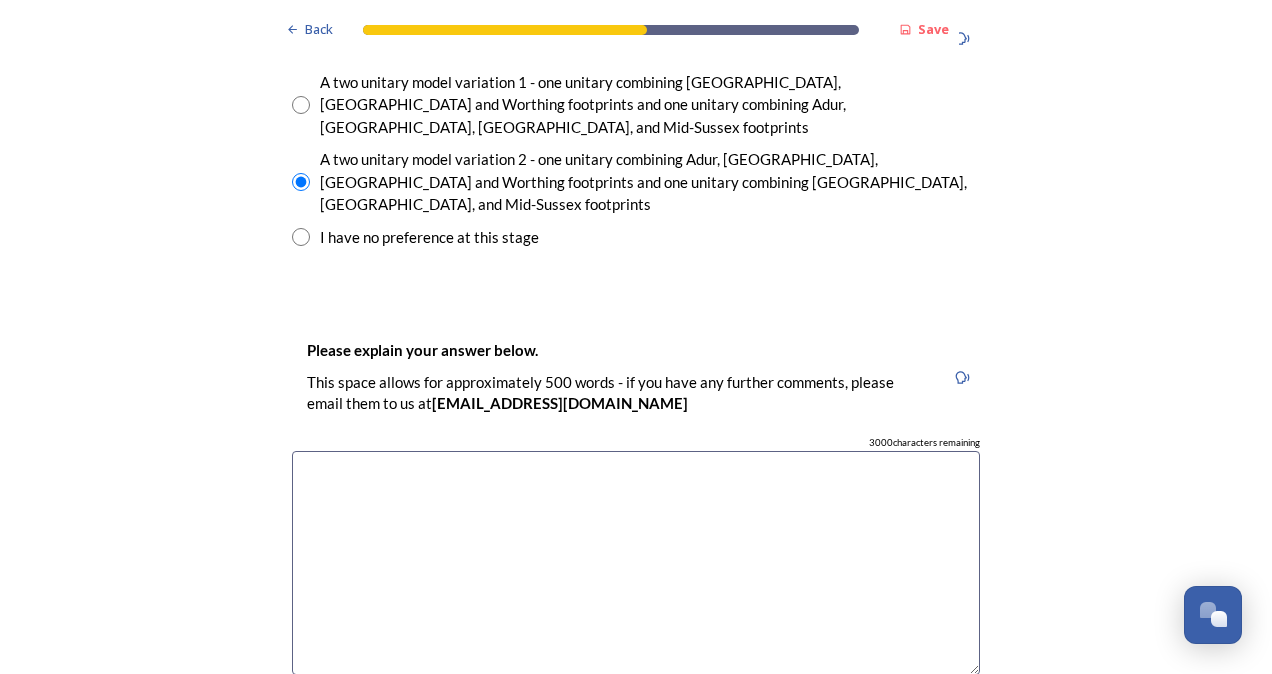 scroll, scrollTop: 3040, scrollLeft: 0, axis: vertical 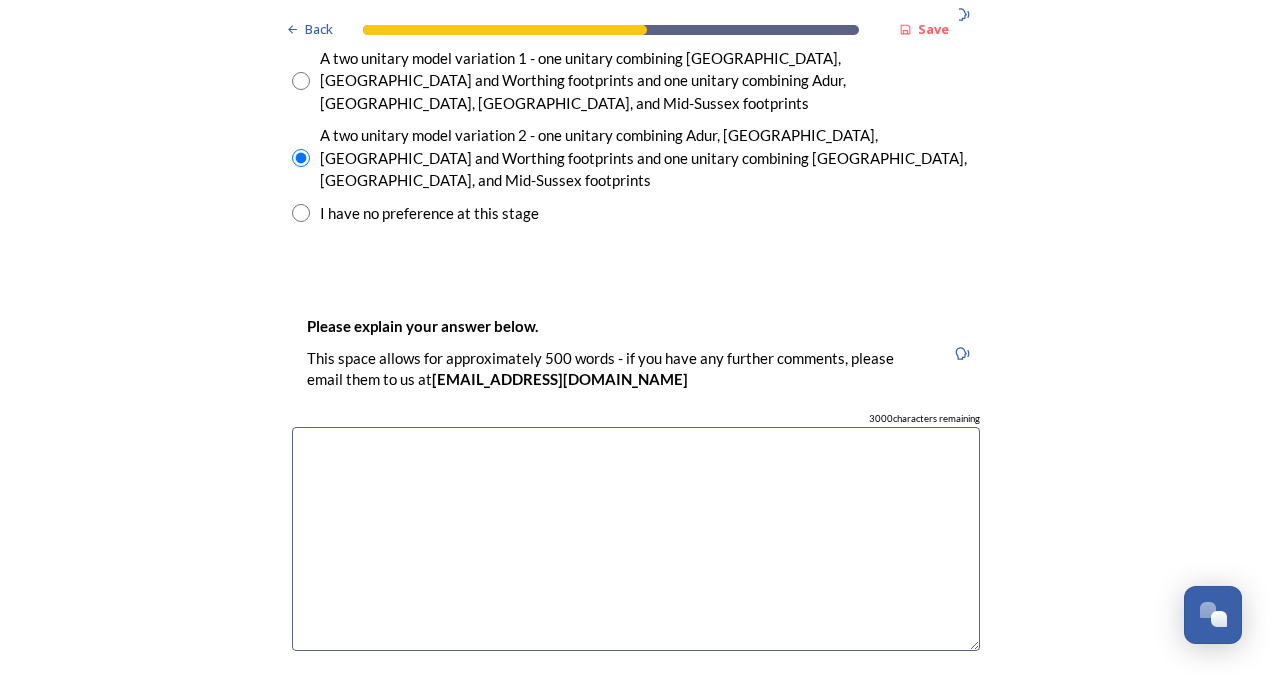click at bounding box center [636, 539] 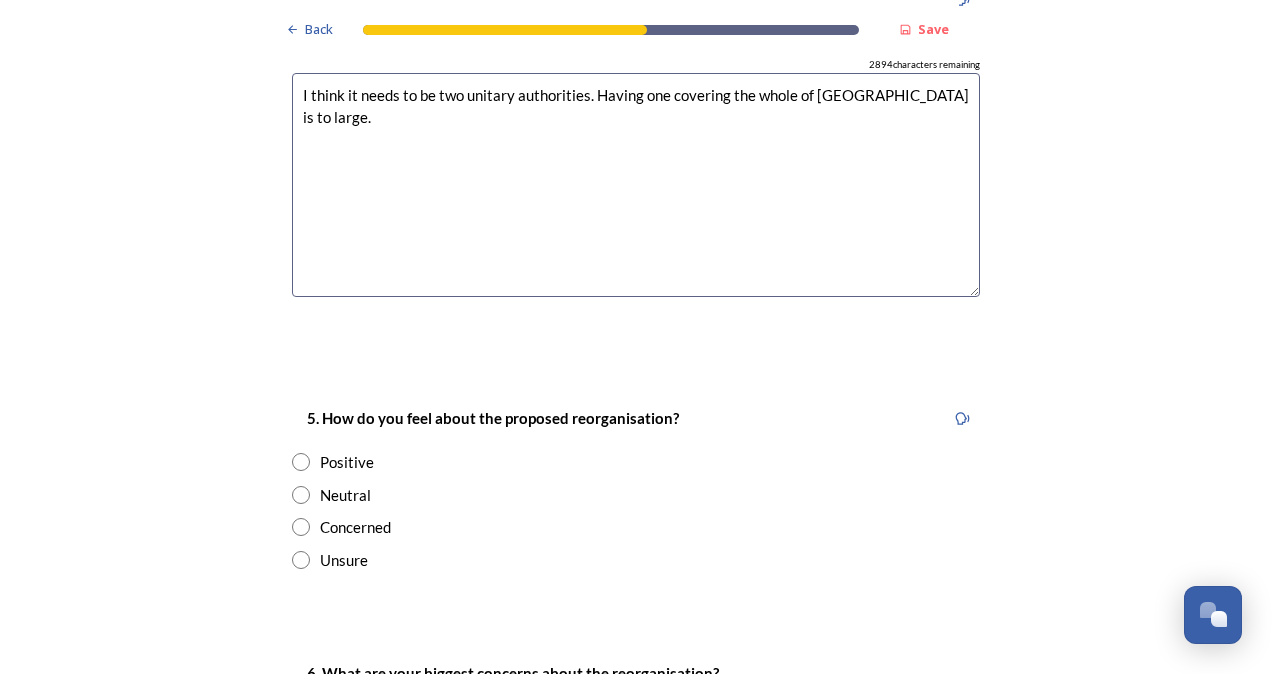 scroll, scrollTop: 3400, scrollLeft: 0, axis: vertical 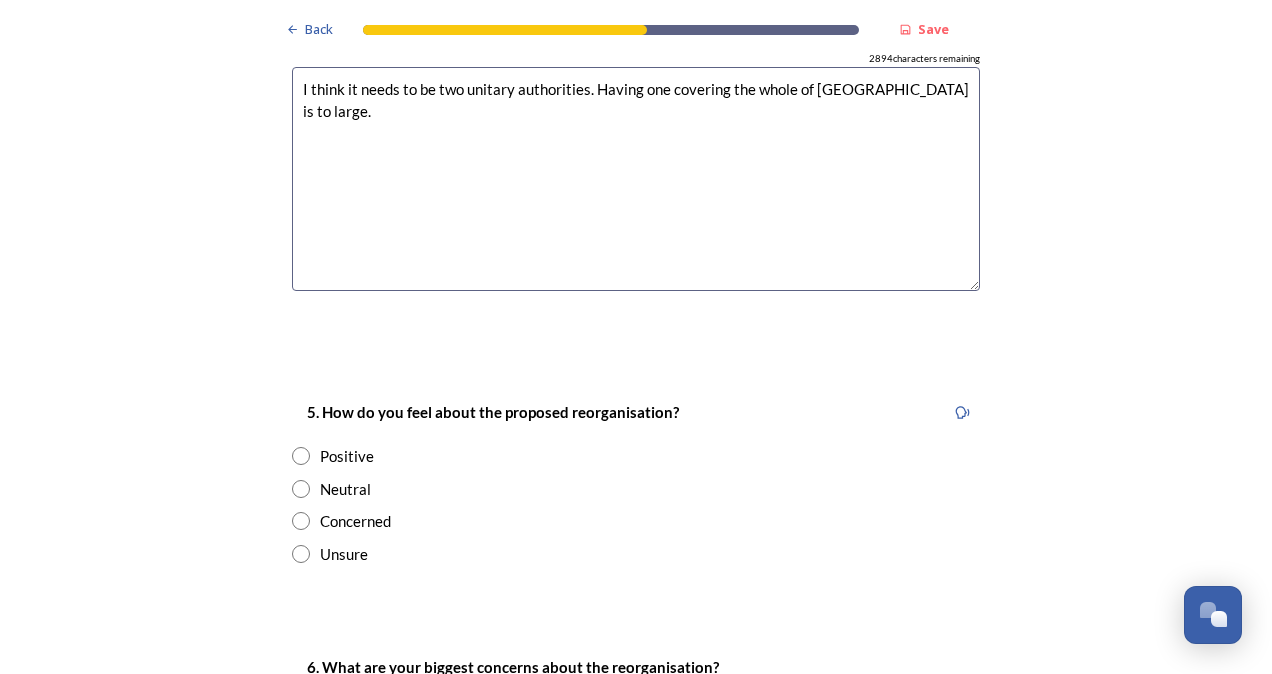 type on "I think it needs to be two unitary authorities. Having one covering the whole of West Sussex is to large." 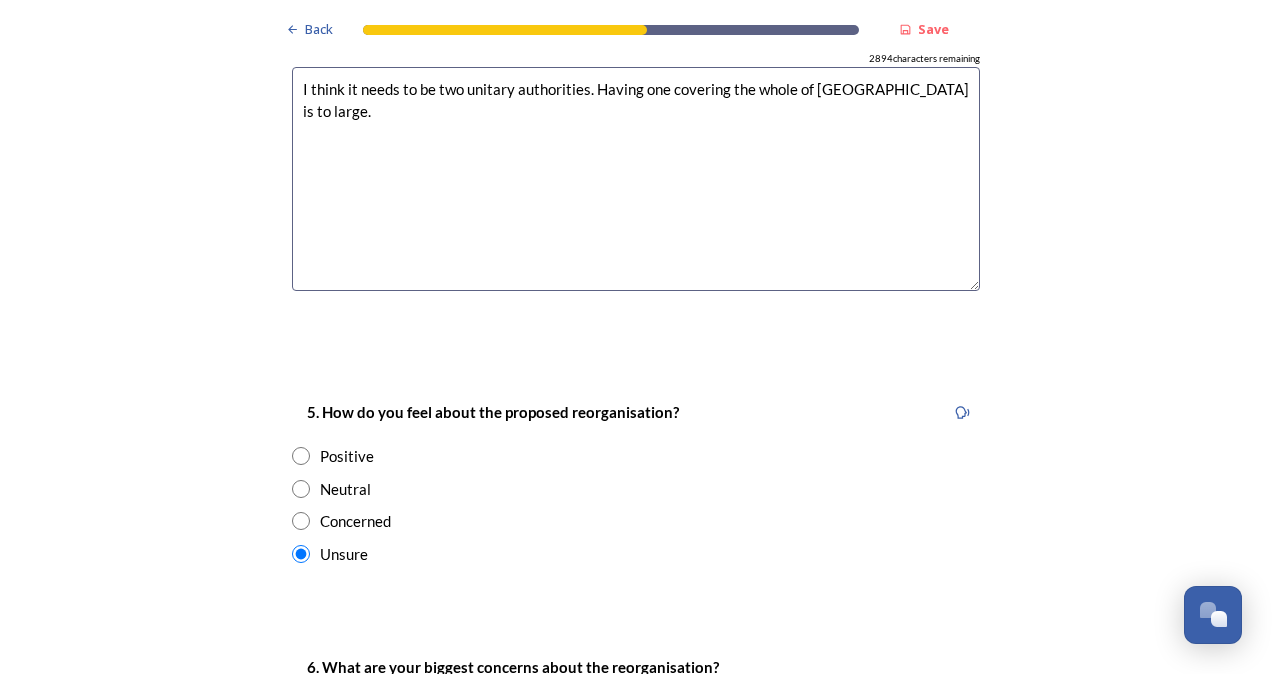 click on "Concerned" at bounding box center (636, 521) 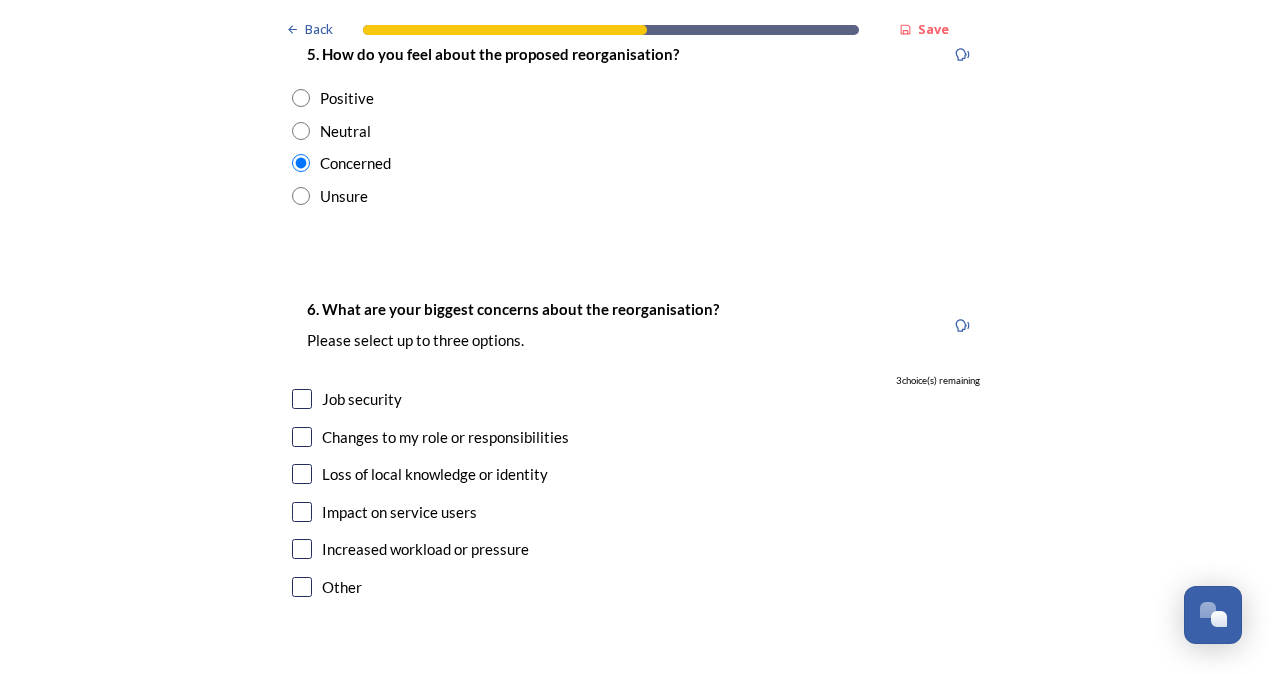 scroll, scrollTop: 3760, scrollLeft: 0, axis: vertical 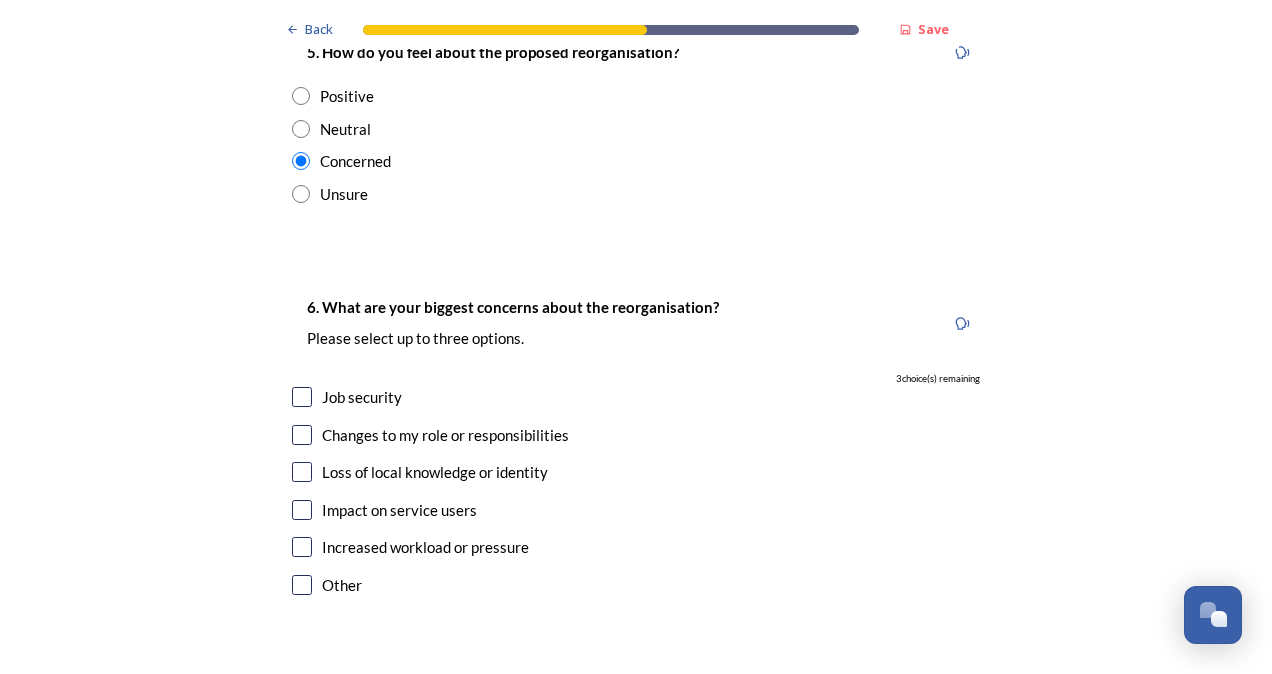 click on "Job security" at bounding box center (362, 397) 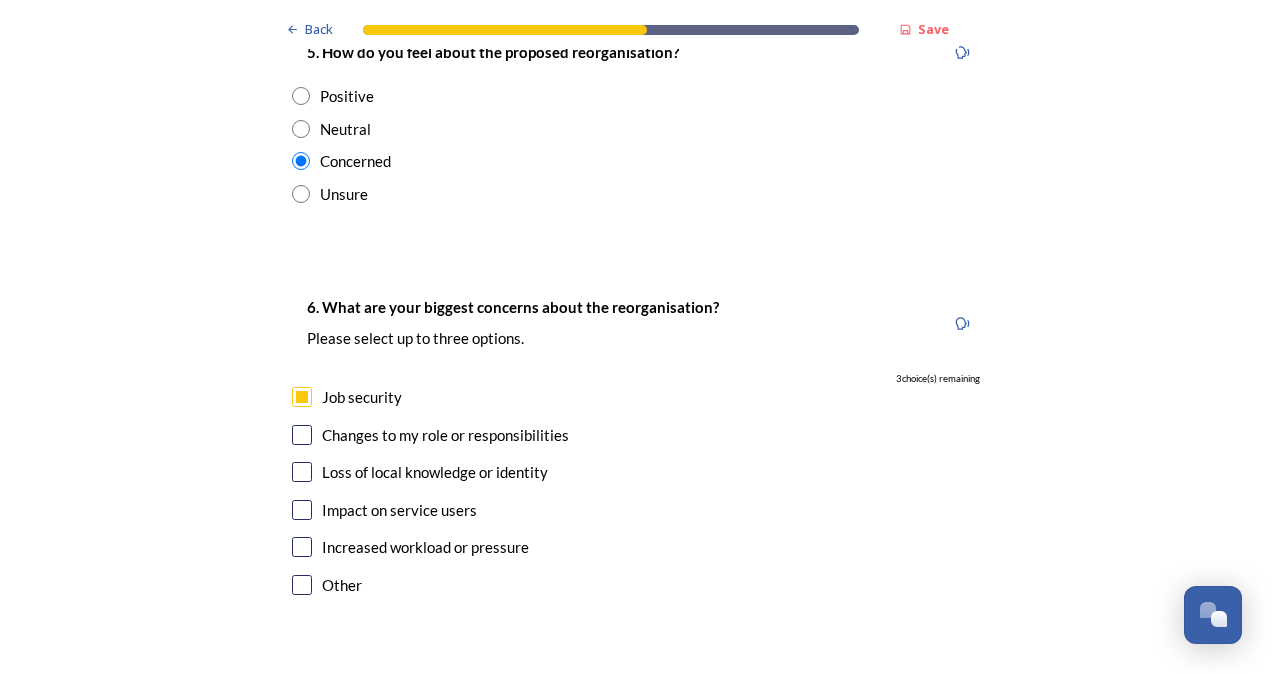 checkbox on "true" 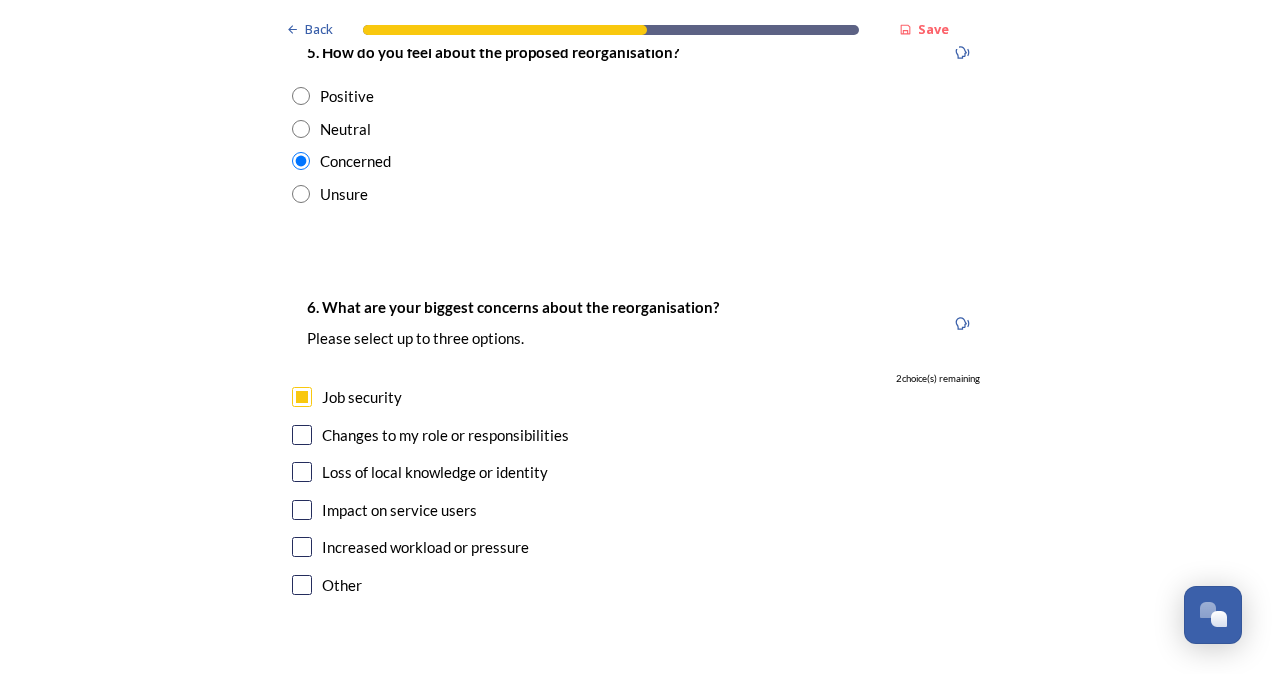 click on "Changes to my role or responsibilities" at bounding box center (445, 435) 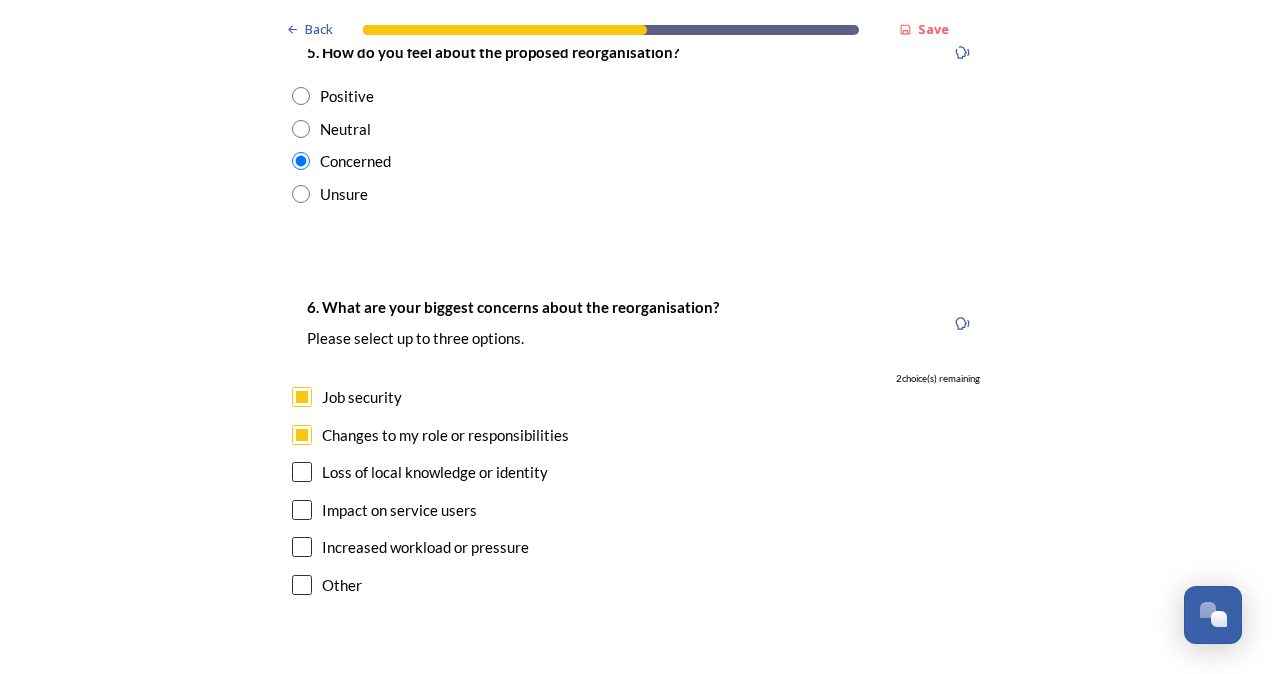 checkbox on "true" 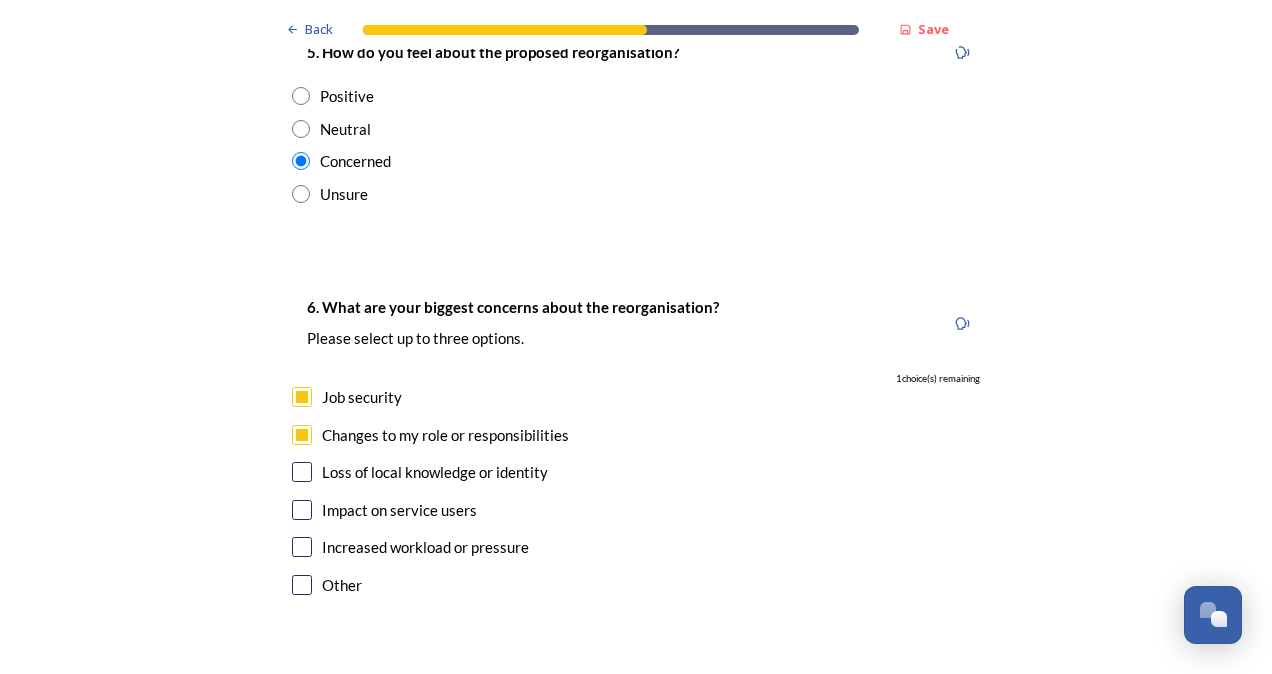click at bounding box center (302, 510) 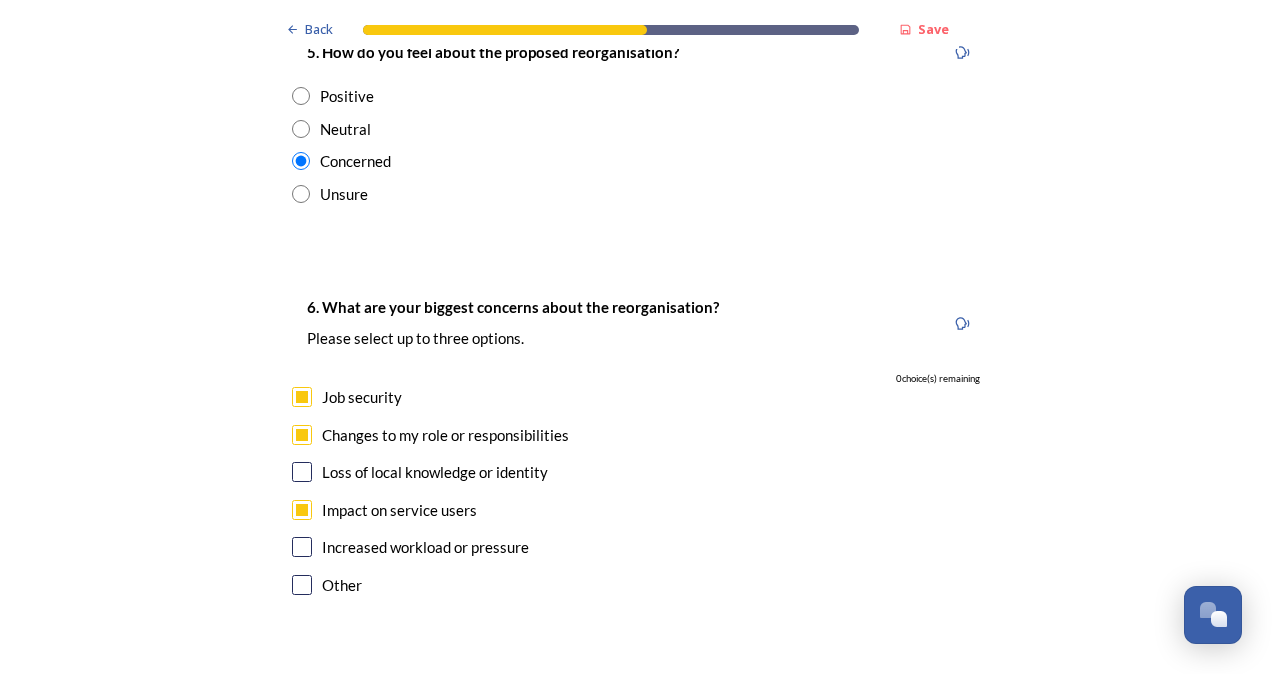 click at bounding box center [302, 472] 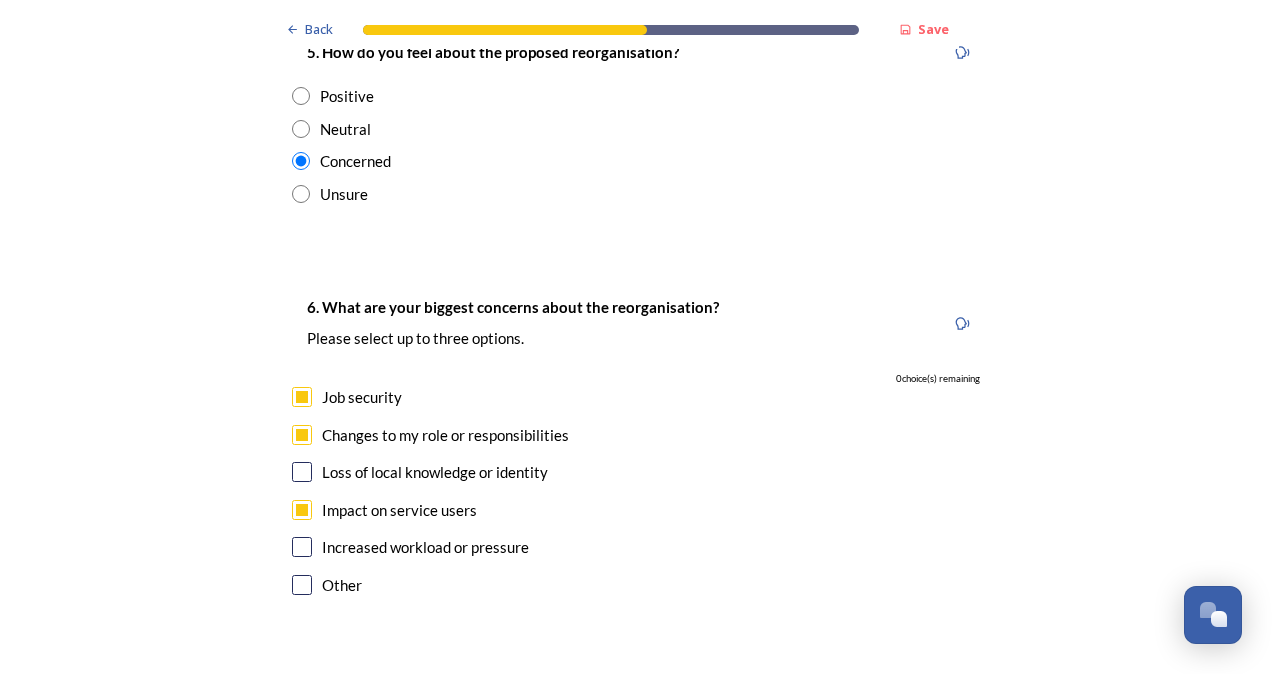 click at bounding box center [302, 472] 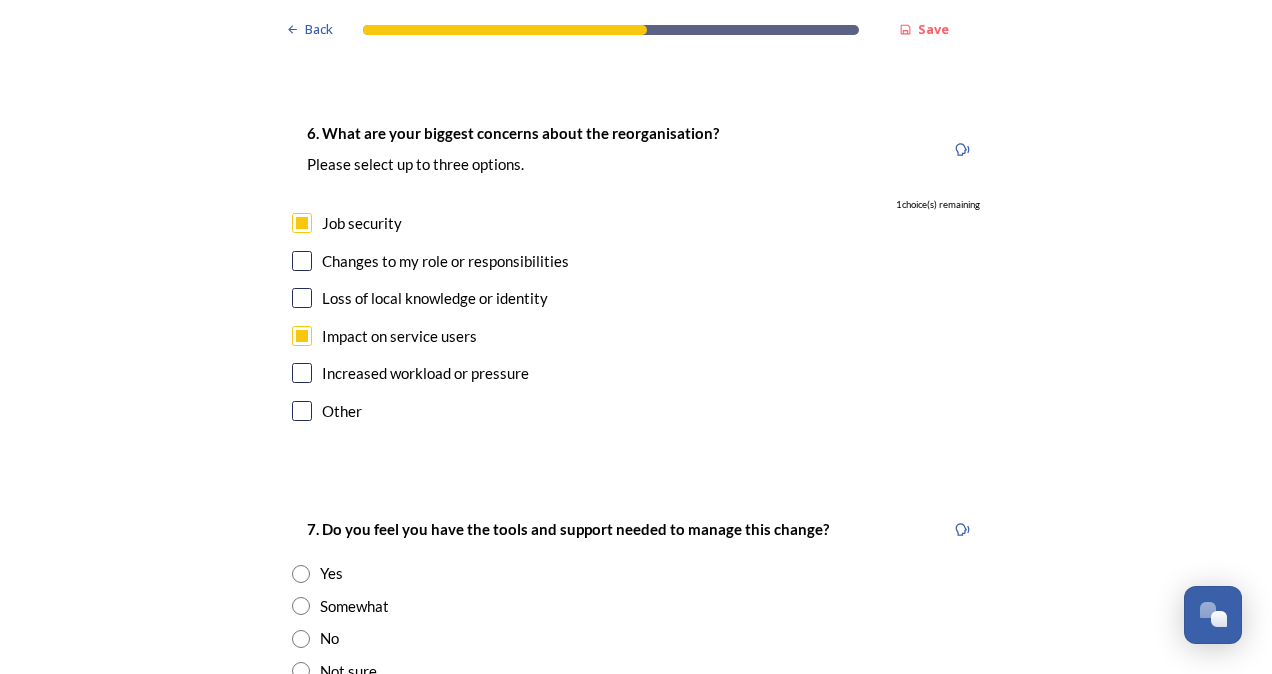 scroll, scrollTop: 3960, scrollLeft: 0, axis: vertical 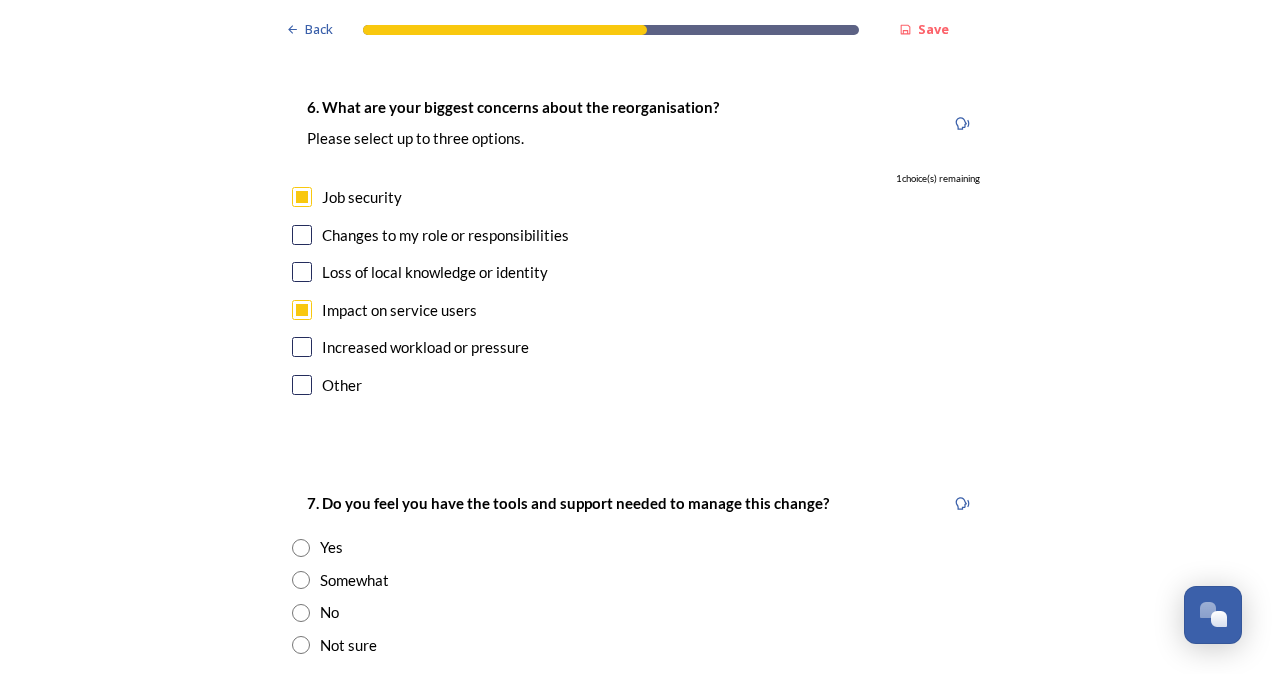 click on "Somewhat" at bounding box center [354, 580] 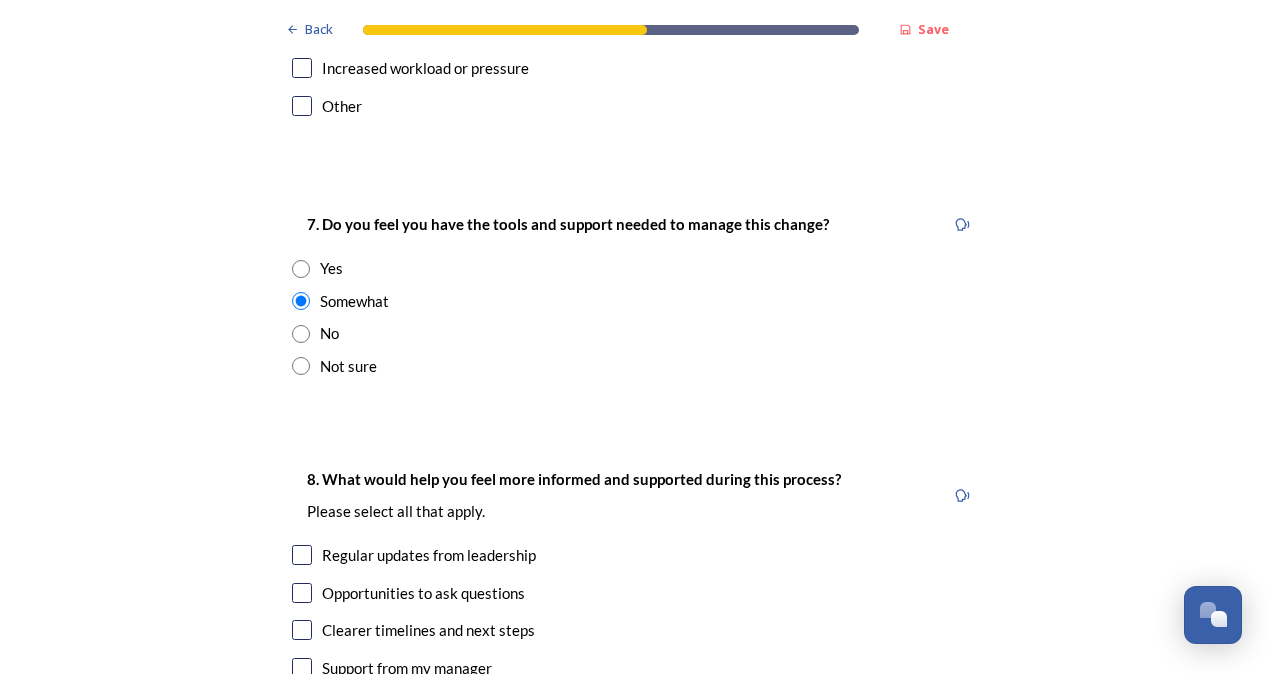 scroll, scrollTop: 4280, scrollLeft: 0, axis: vertical 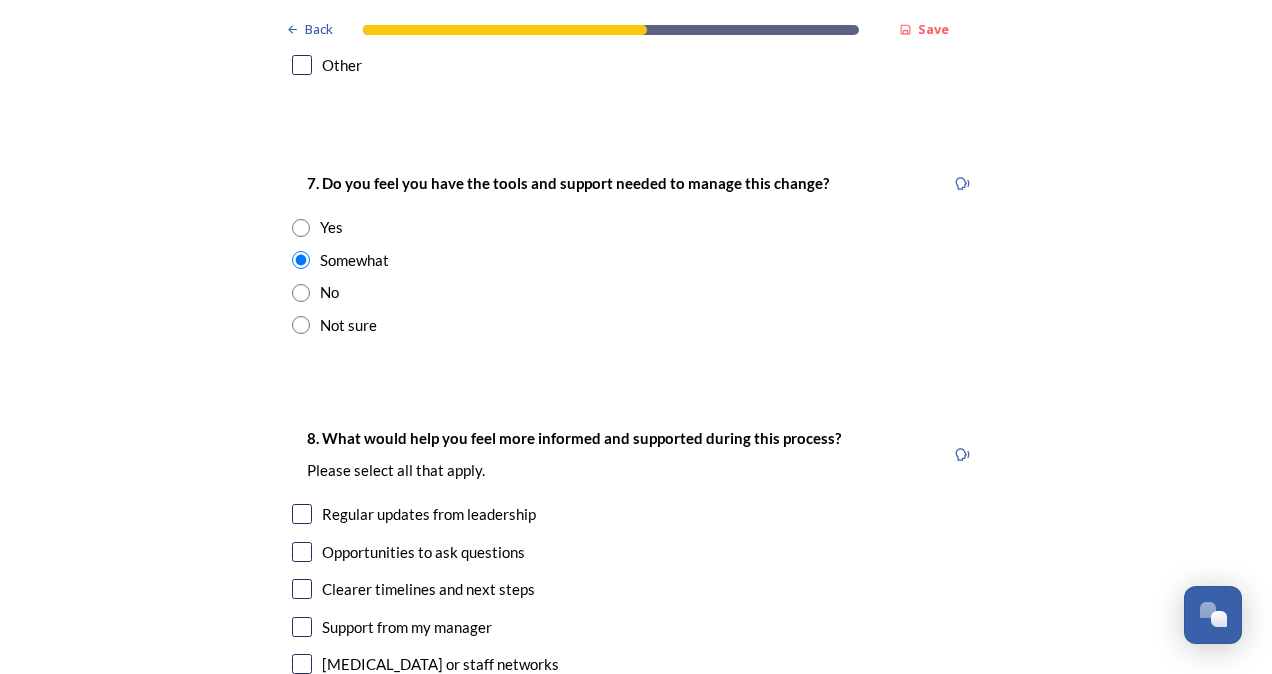 click on "Clearer timelines and next steps" at bounding box center (428, 589) 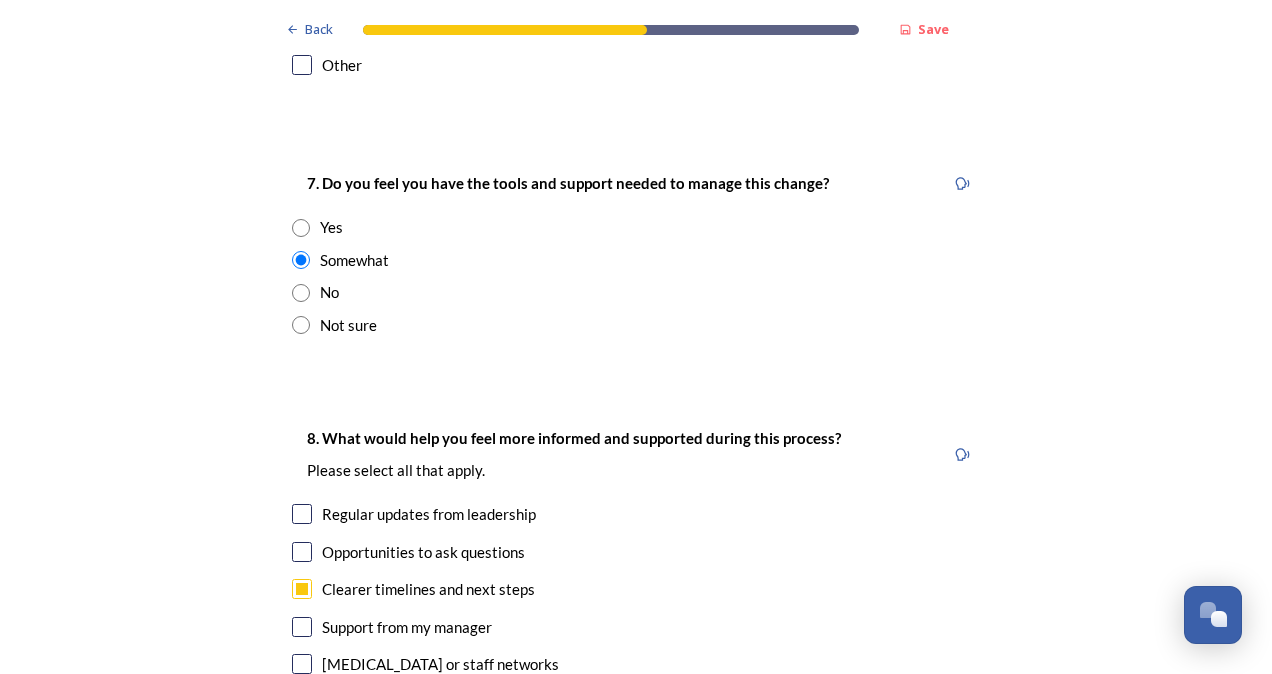 checkbox on "true" 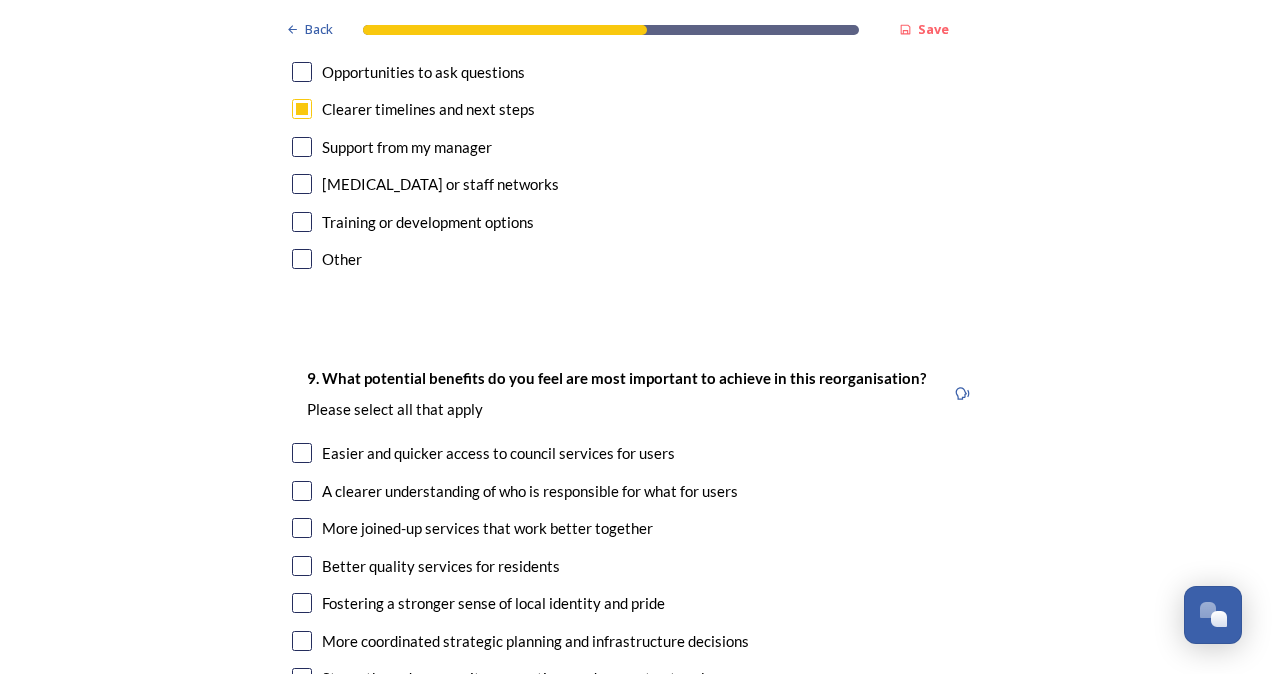 scroll, scrollTop: 4800, scrollLeft: 0, axis: vertical 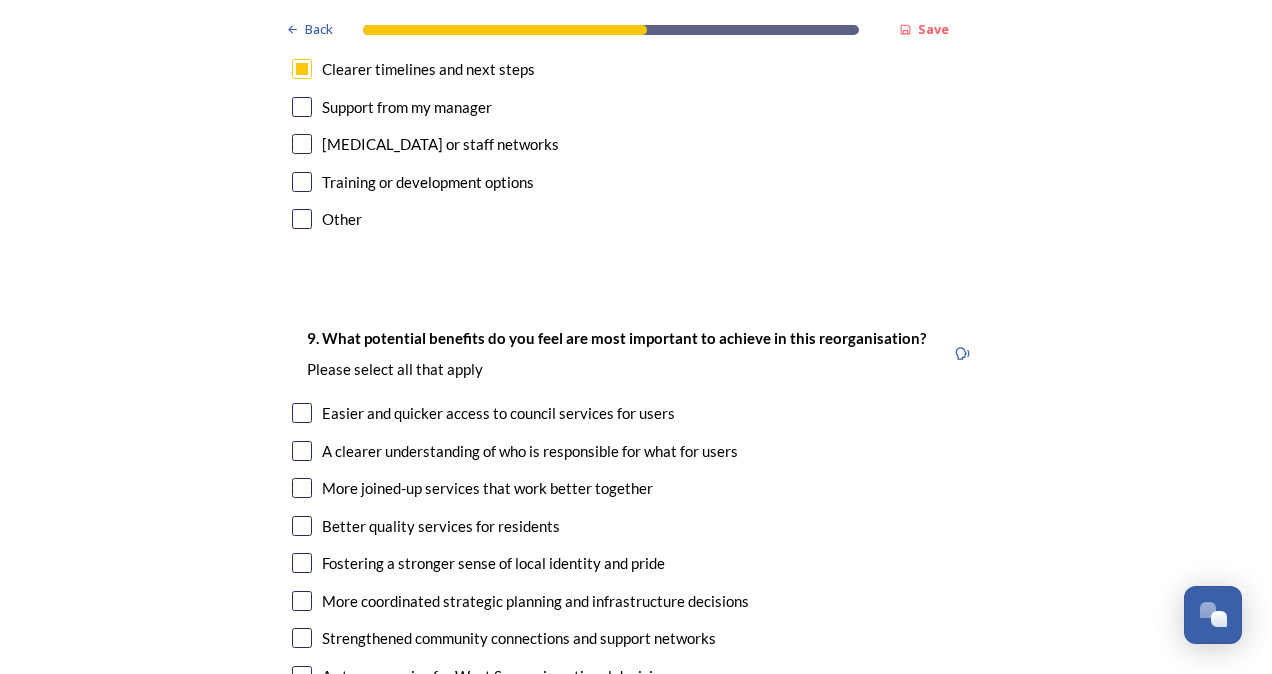 click on "More joined-up services that work better together" at bounding box center [487, 488] 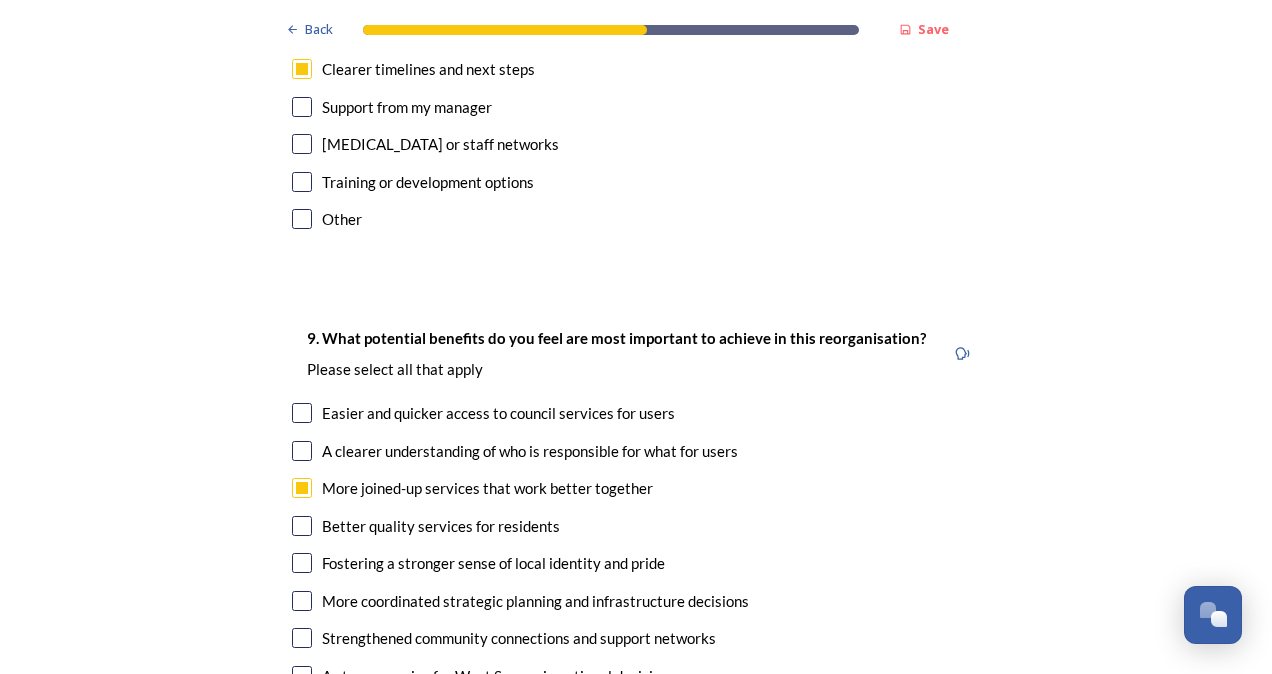click on "Better quality services for residents" at bounding box center [636, 526] 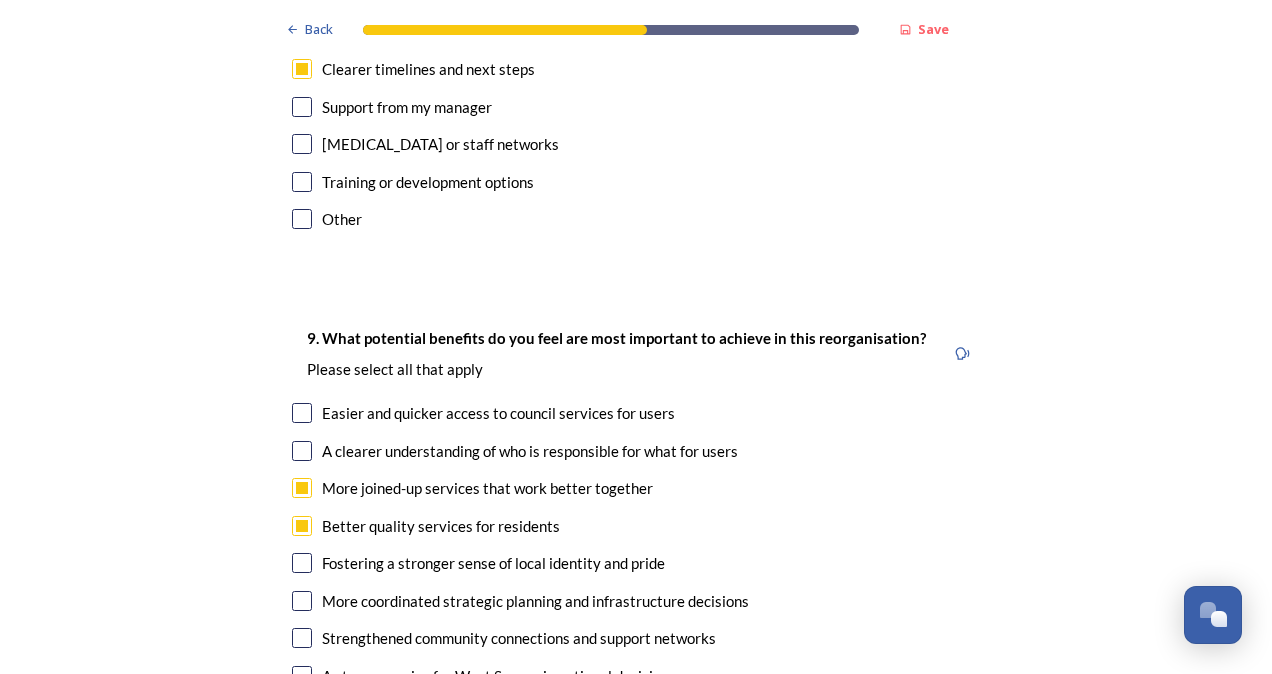 checkbox on "true" 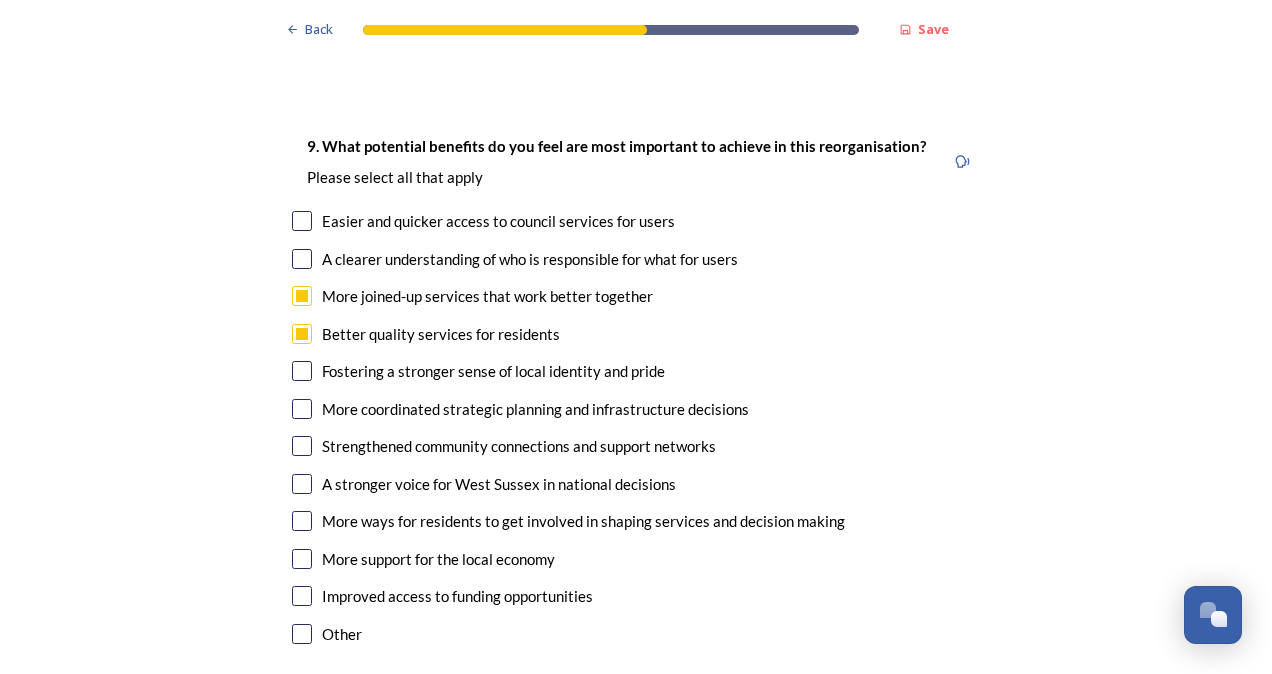 scroll, scrollTop: 5000, scrollLeft: 0, axis: vertical 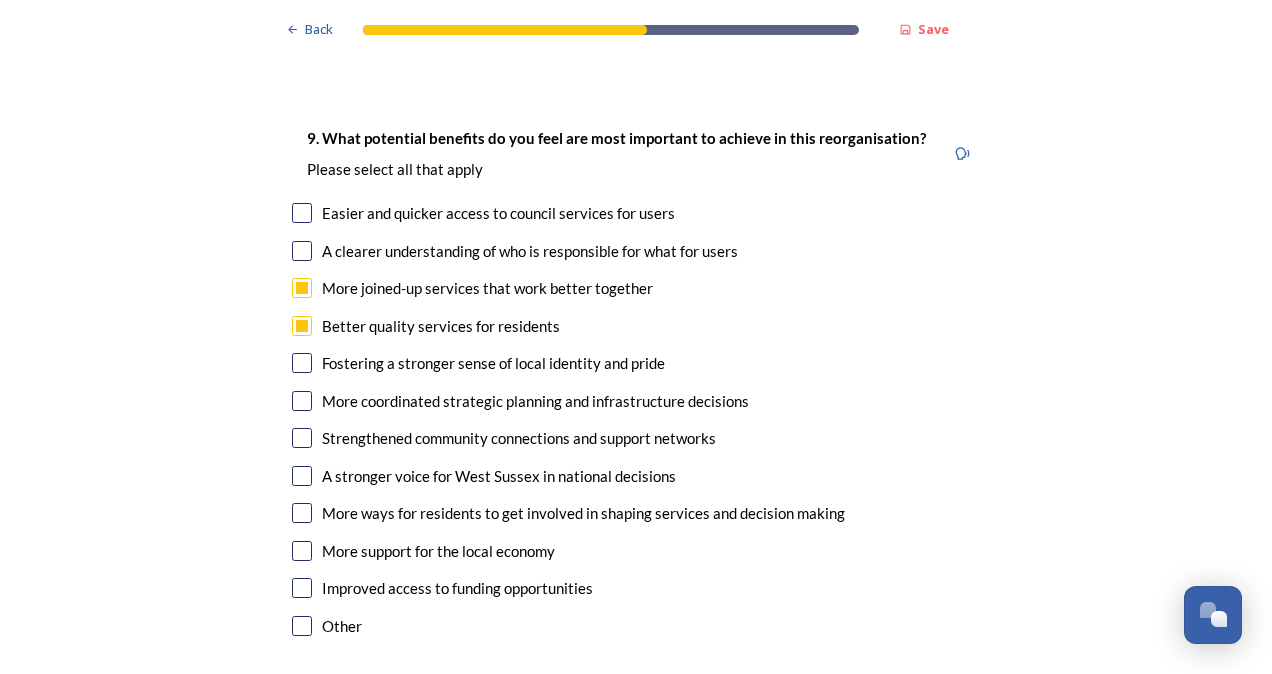 click on "A clearer understanding of who is responsible for what for users" at bounding box center [530, 251] 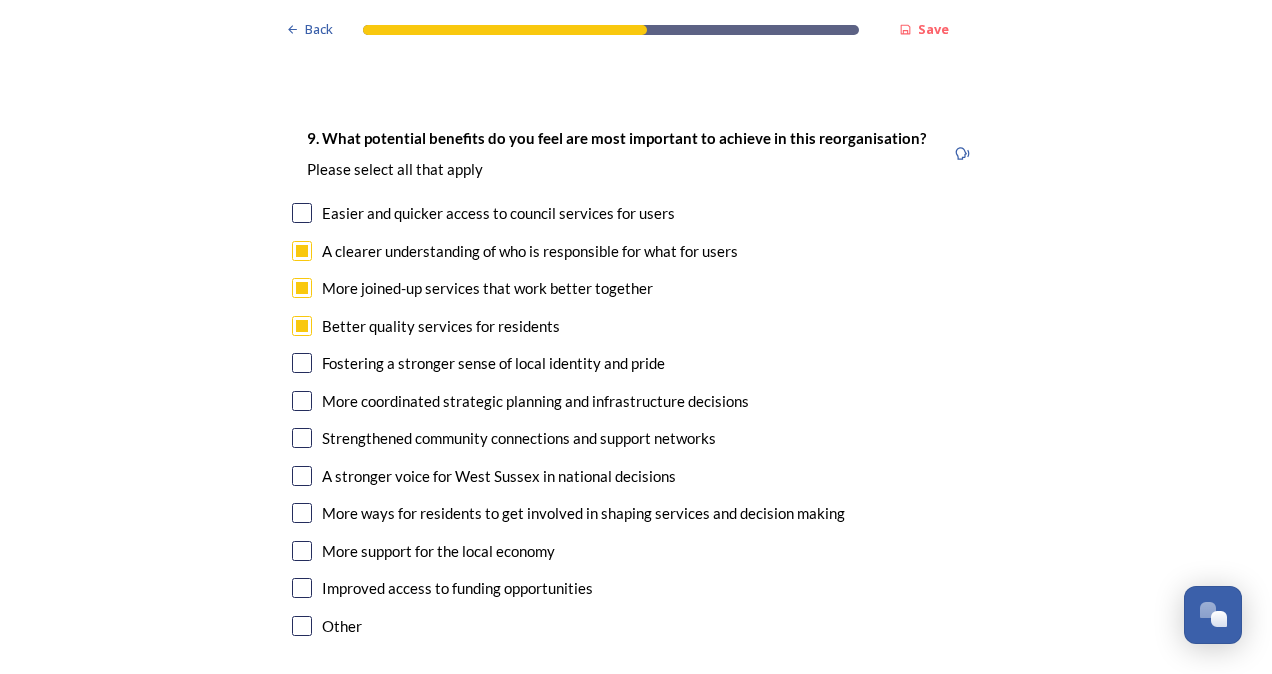 checkbox on "true" 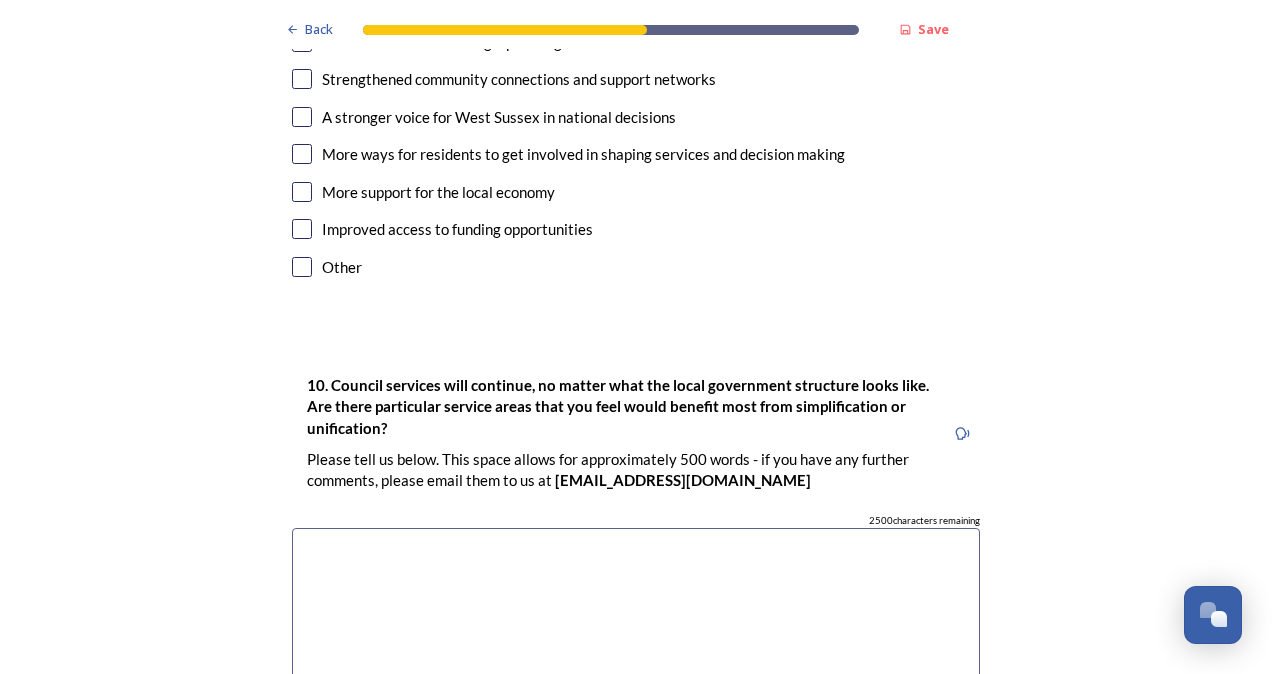 scroll, scrollTop: 5360, scrollLeft: 0, axis: vertical 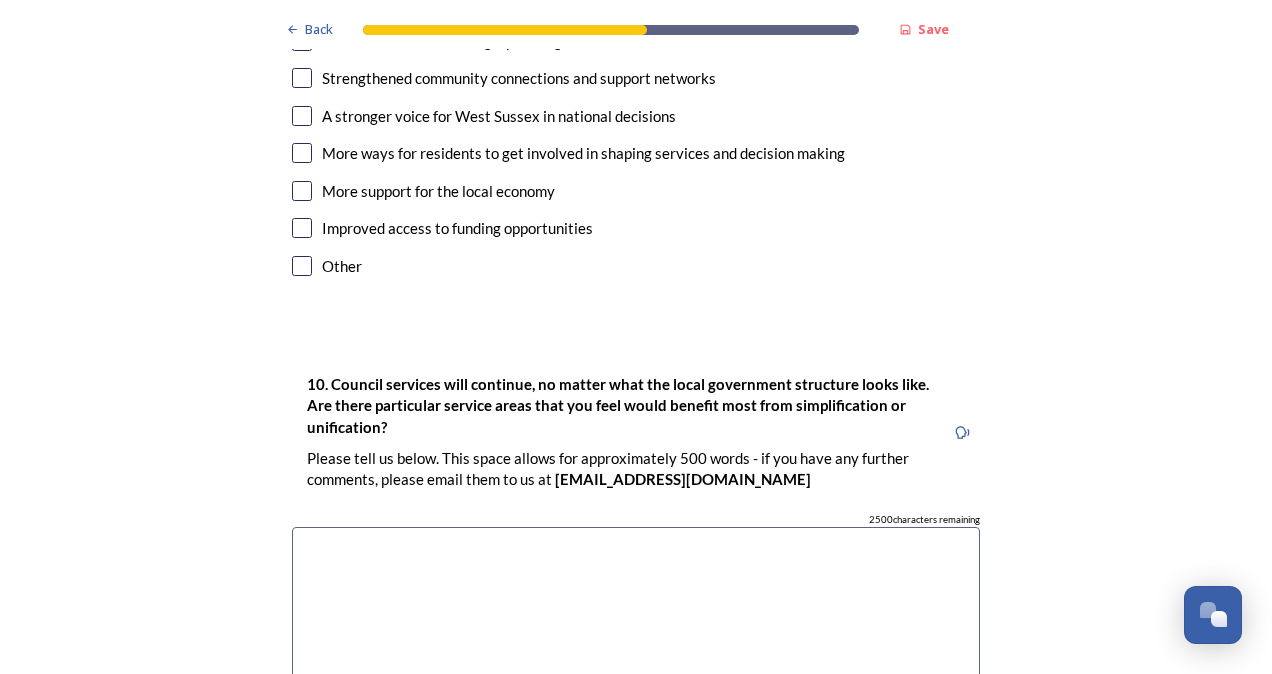 click at bounding box center [636, 639] 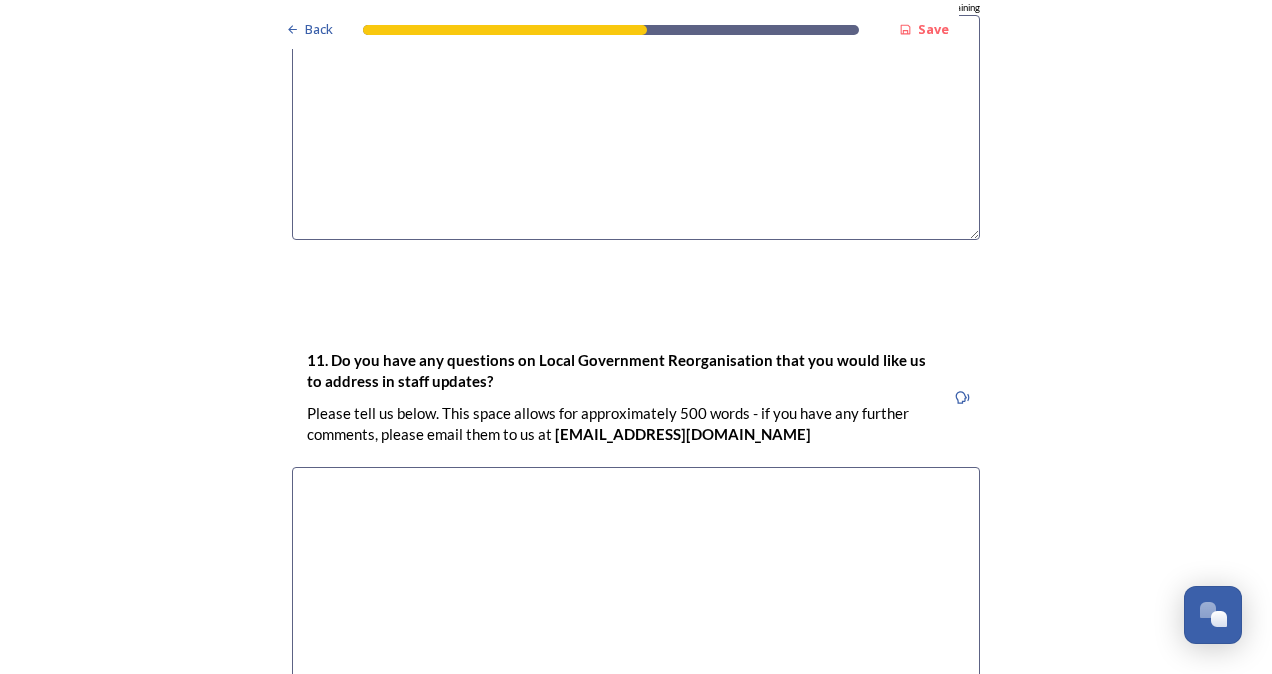 scroll, scrollTop: 6000, scrollLeft: 0, axis: vertical 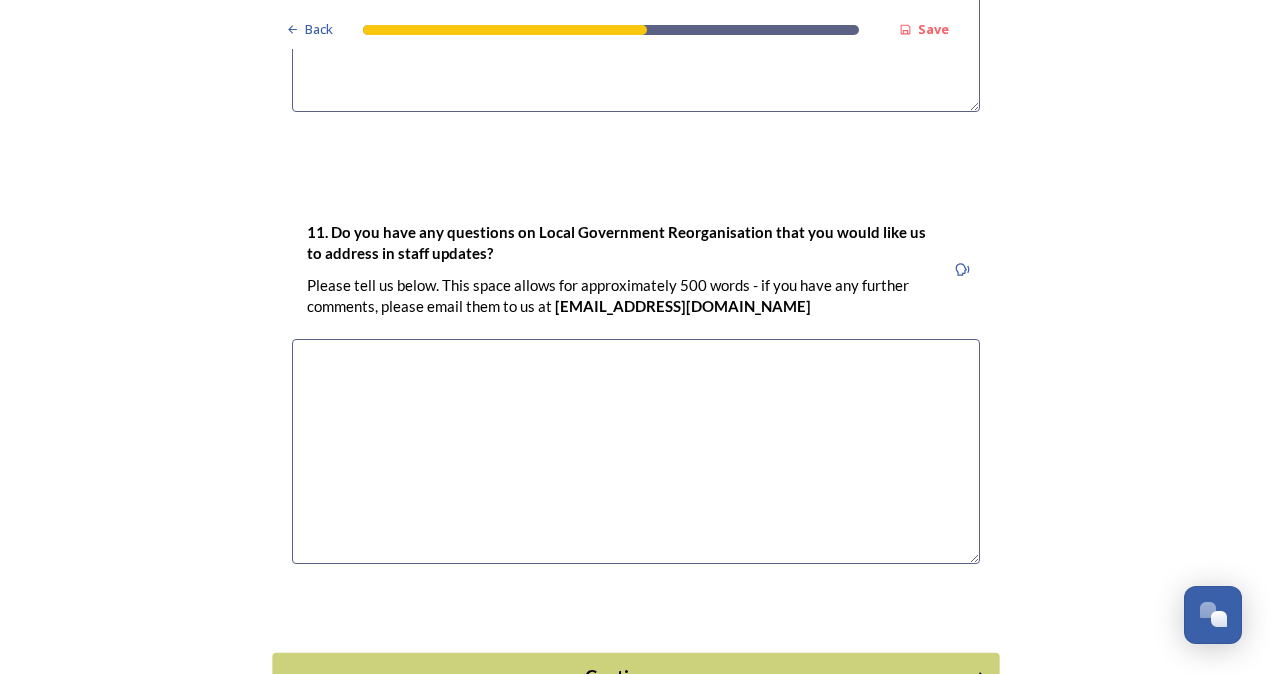 type on "Social services, housing, public health" 